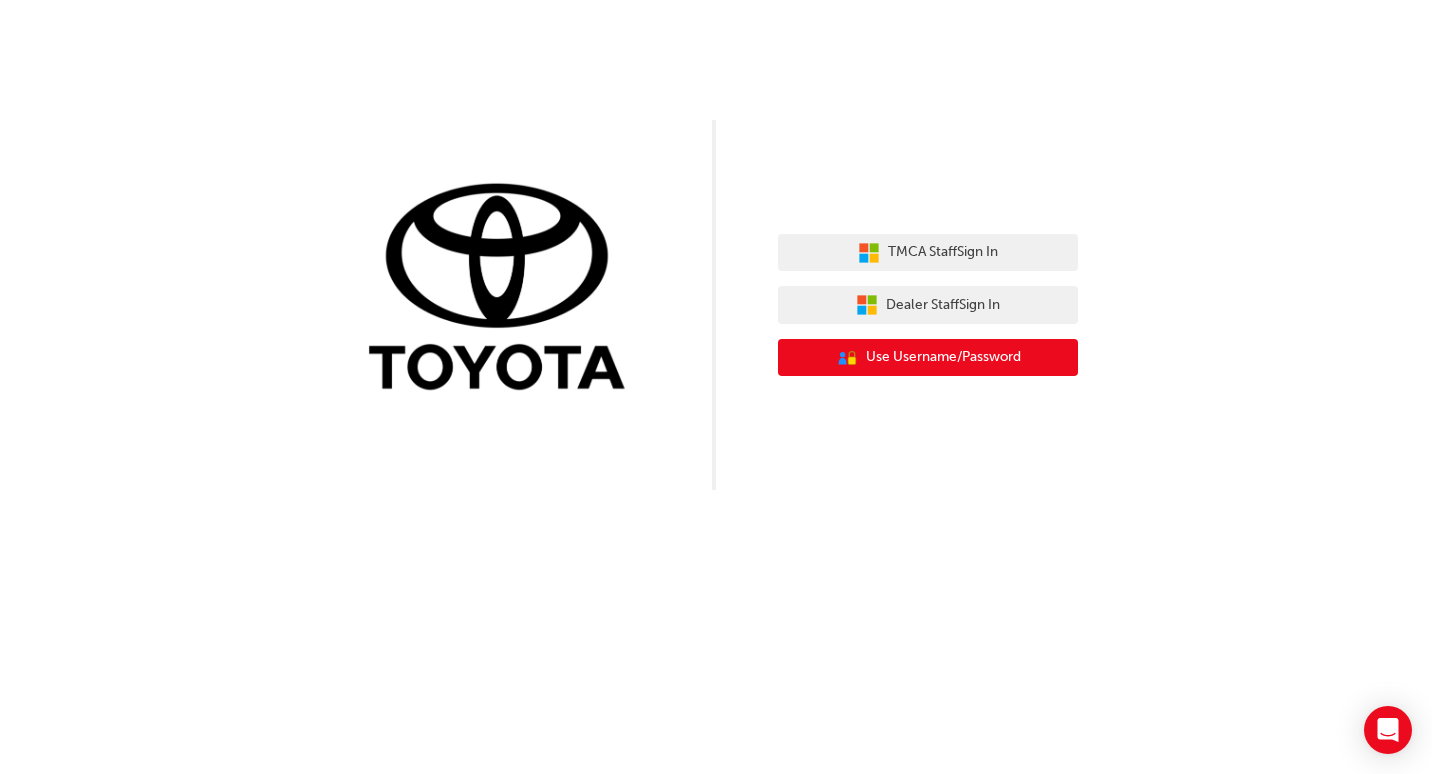 scroll, scrollTop: 0, scrollLeft: 0, axis: both 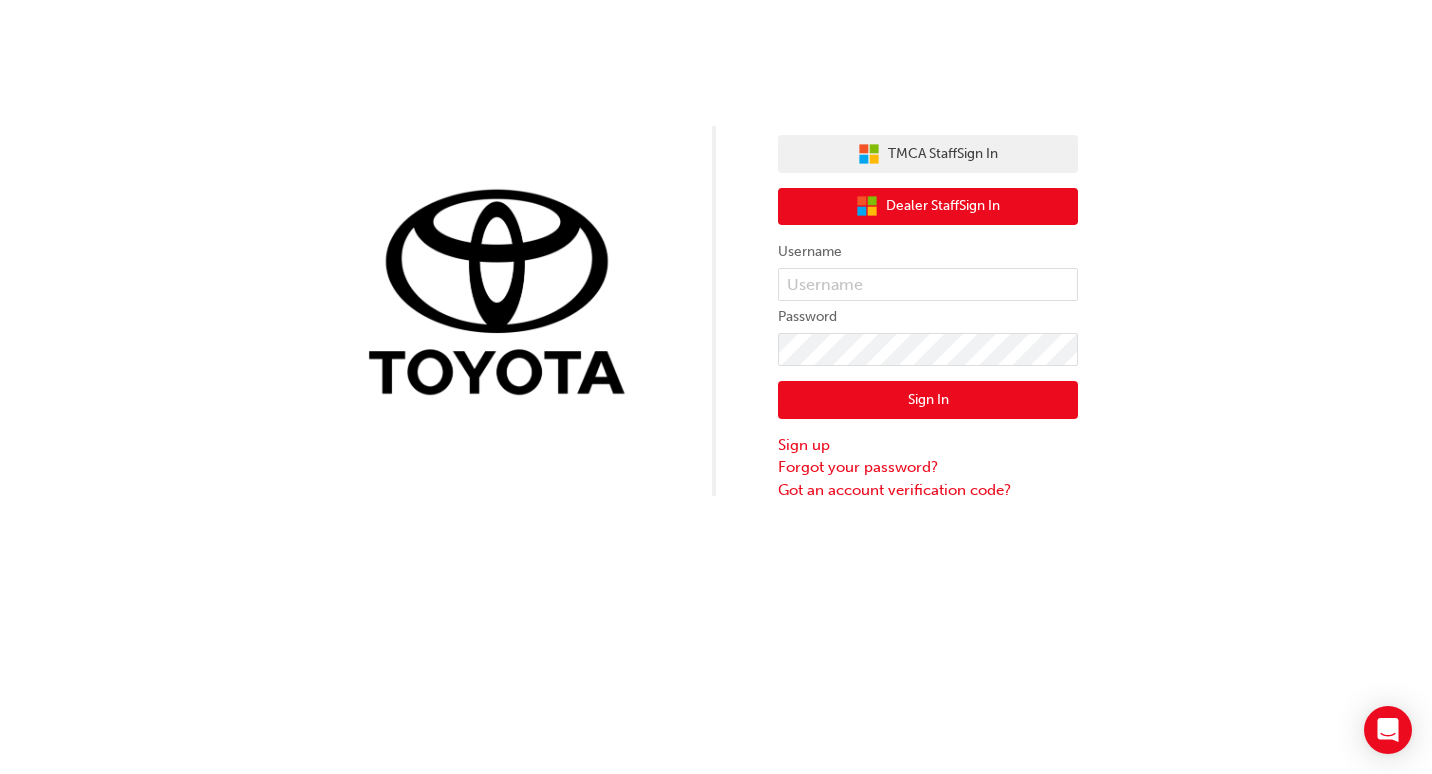 click on "Dealer Staff  Sign In" at bounding box center [943, 206] 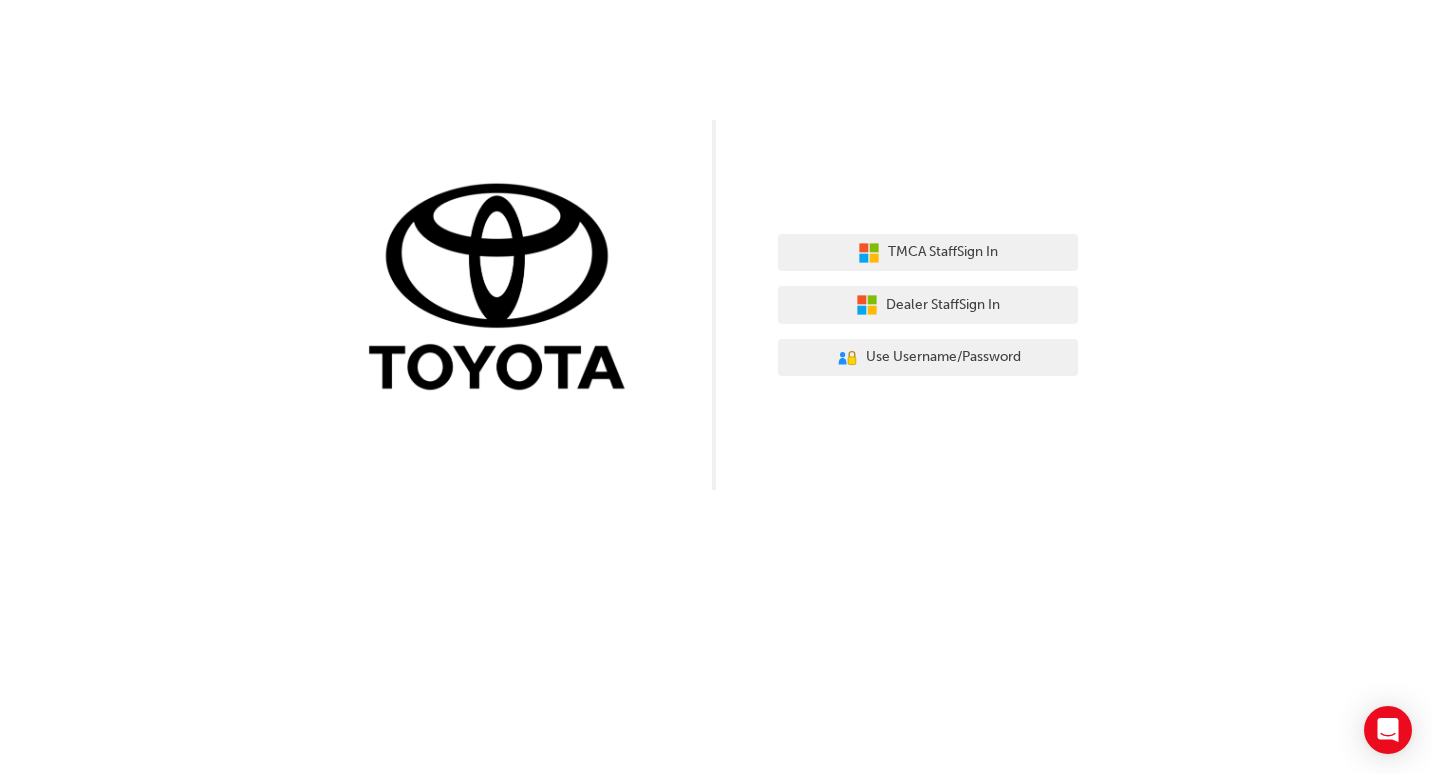 scroll, scrollTop: 0, scrollLeft: 0, axis: both 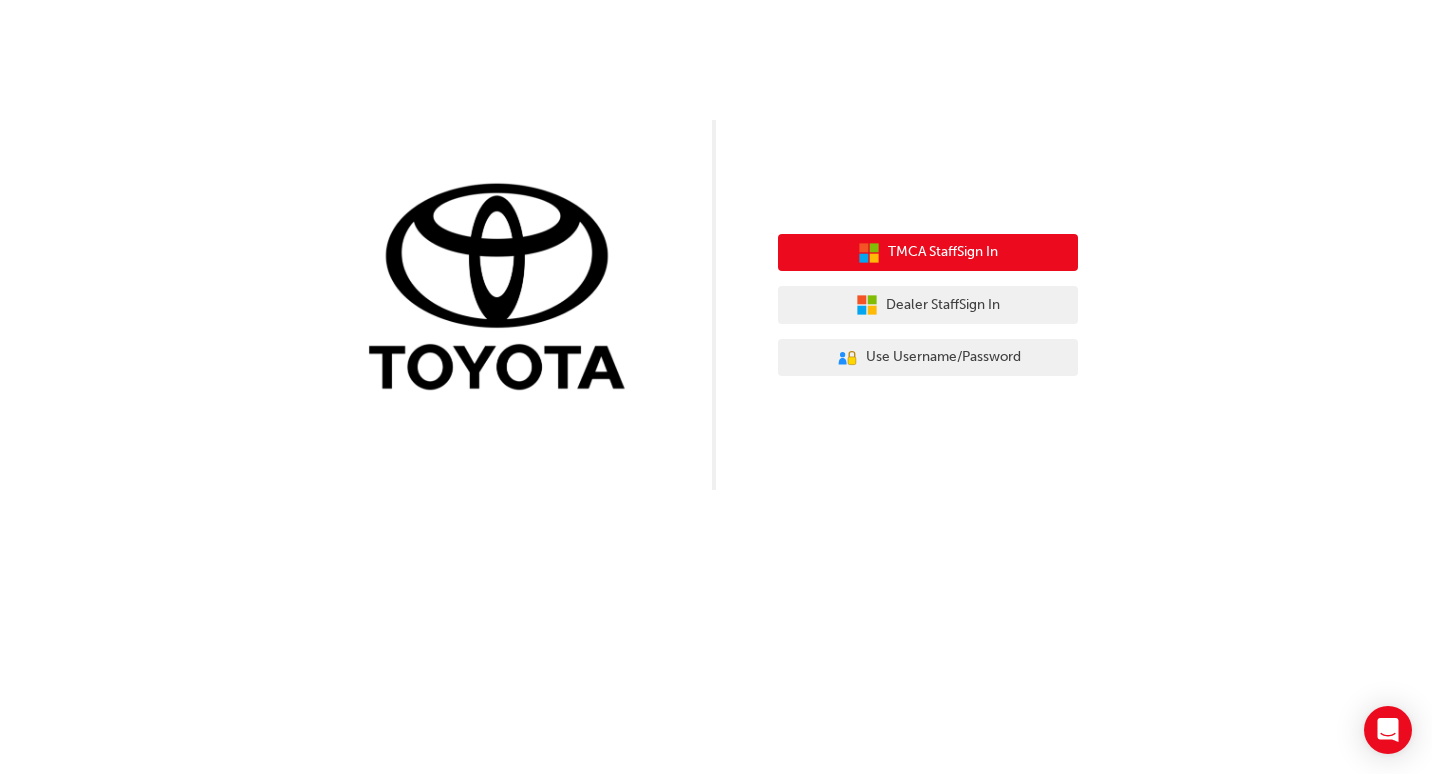 click on "TMCA Staff  Sign In" at bounding box center [928, 253] 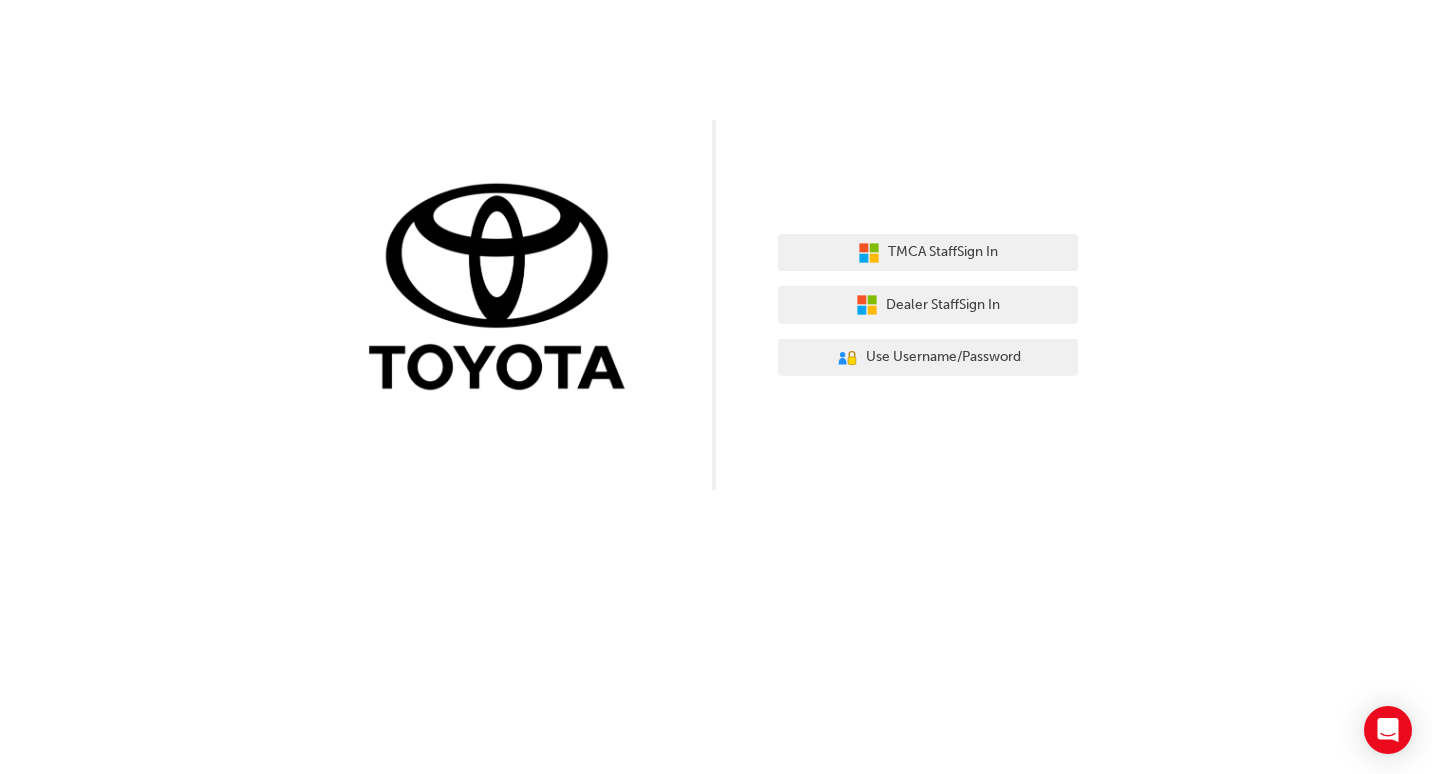 scroll, scrollTop: 0, scrollLeft: 0, axis: both 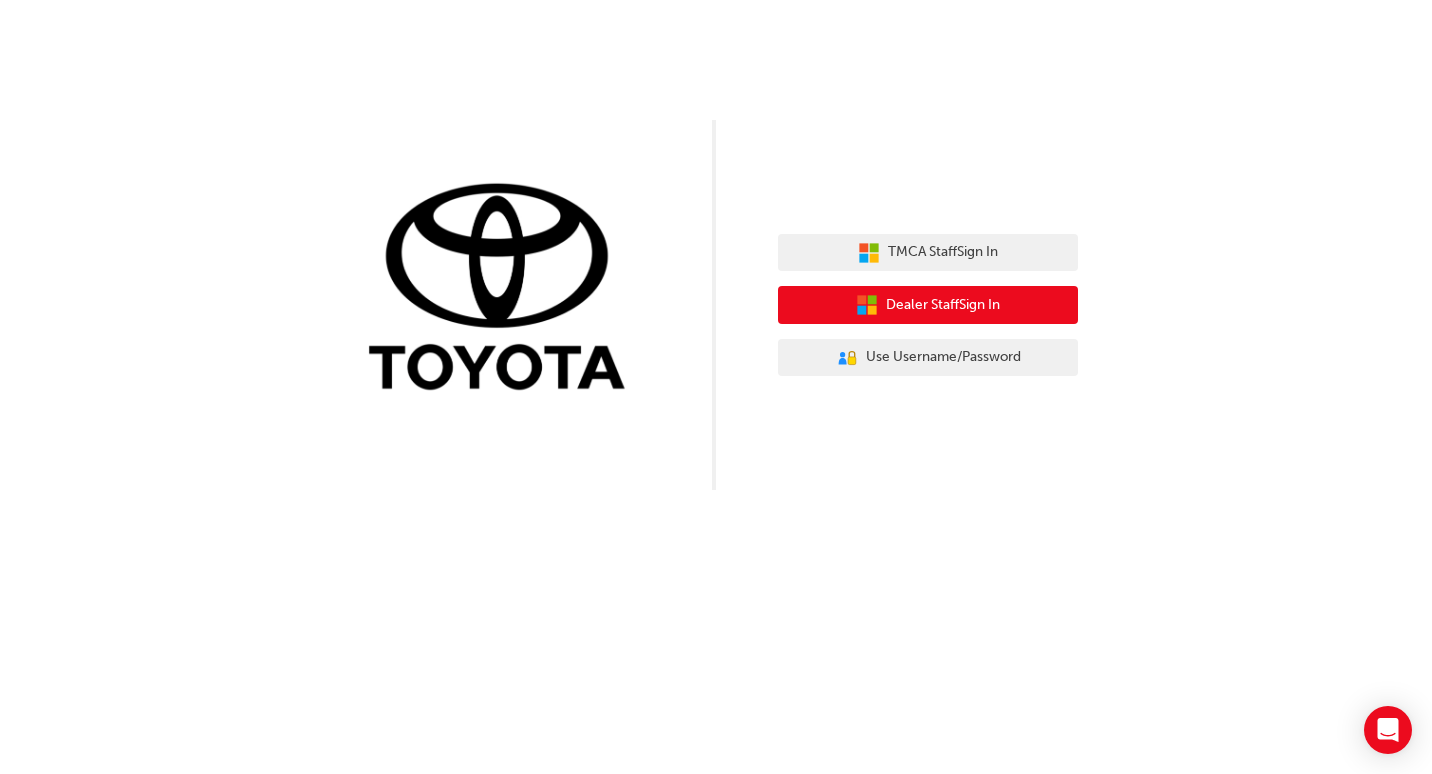 click on "Dealer Staff  Sign In" at bounding box center [928, 305] 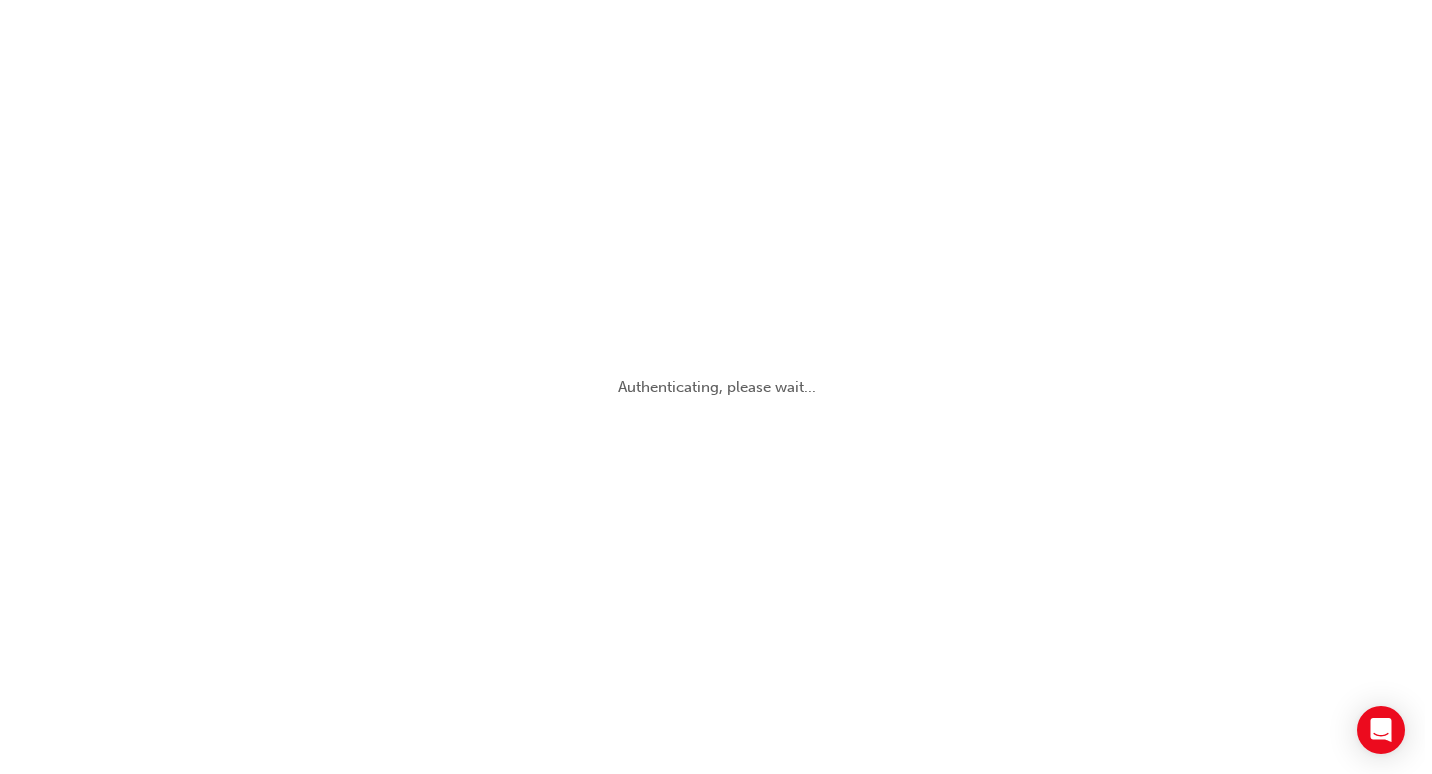 scroll, scrollTop: 0, scrollLeft: 0, axis: both 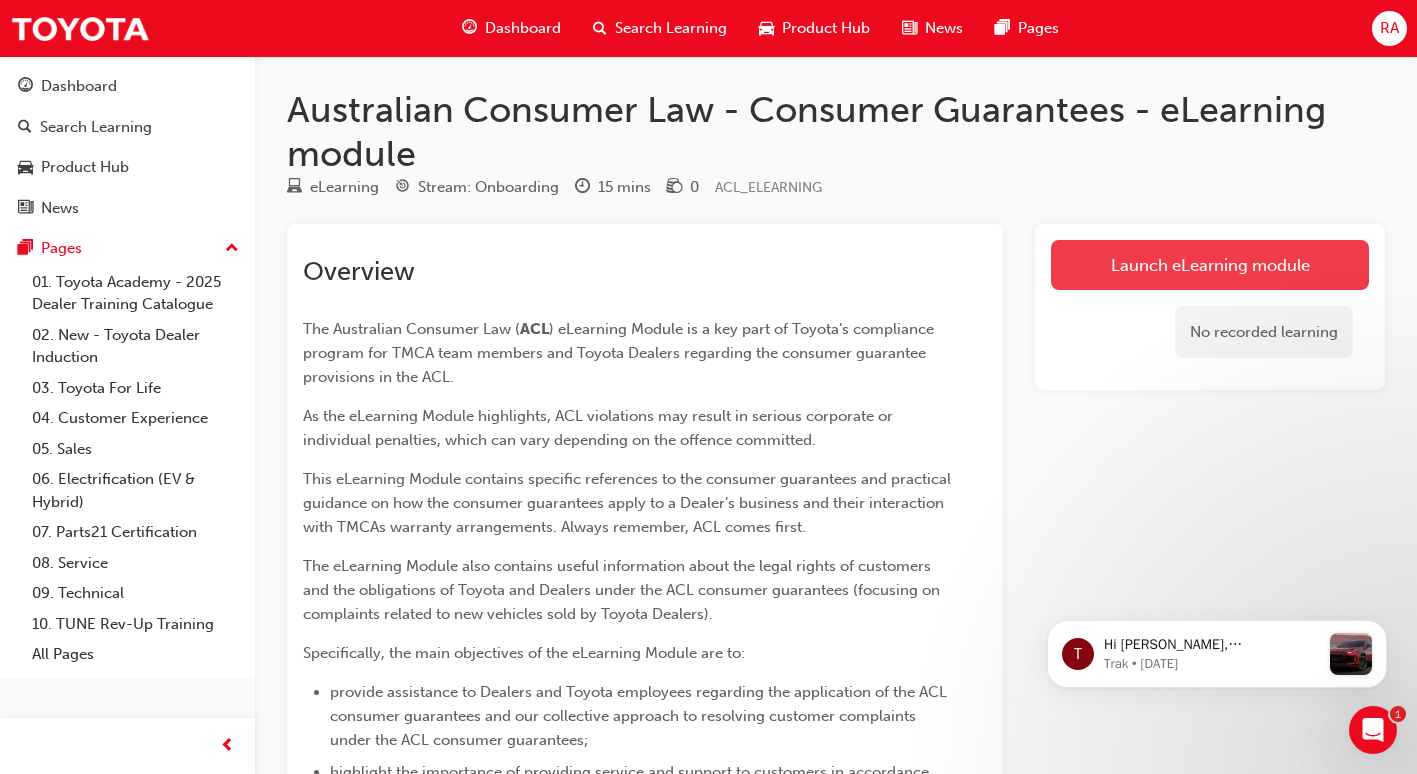 click on "Launch eLearning module" at bounding box center [1210, 265] 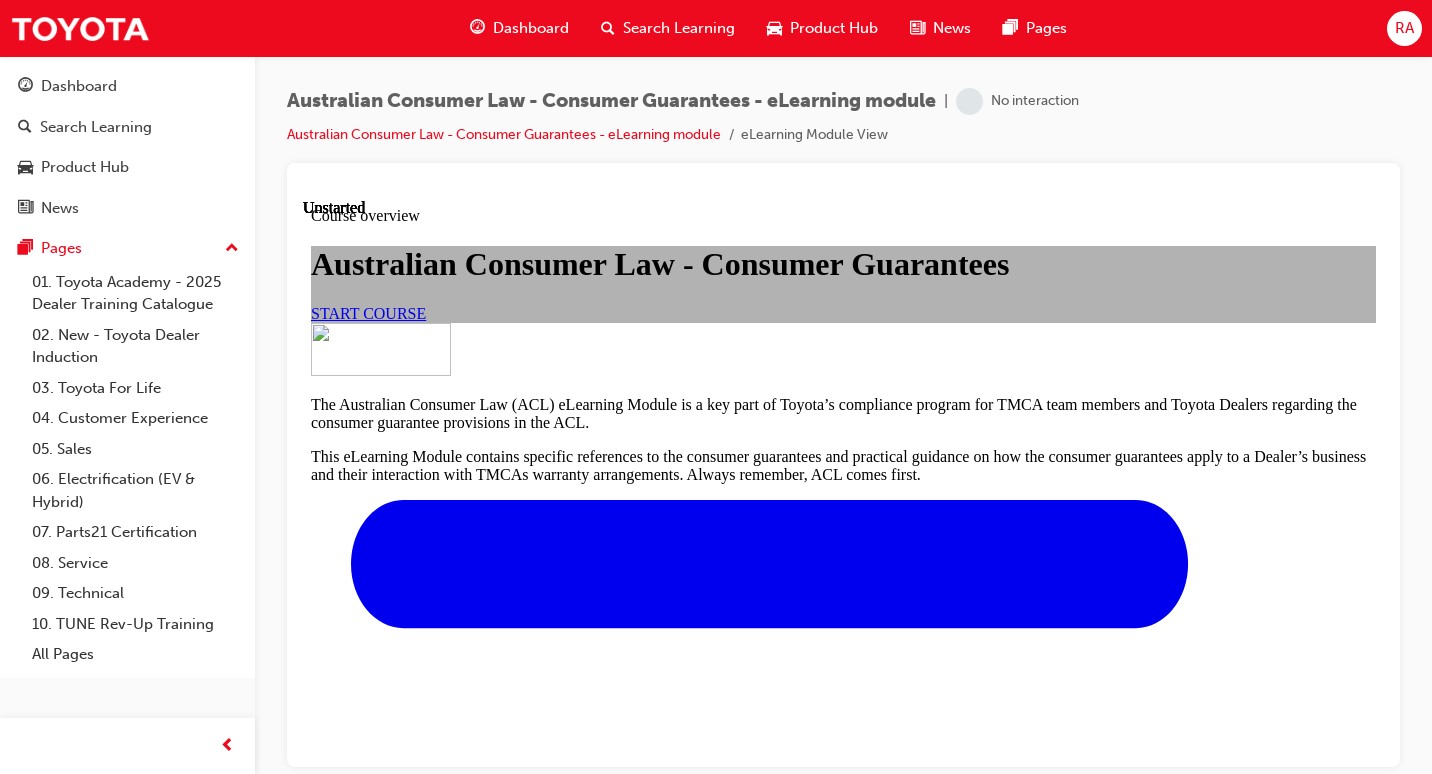 scroll, scrollTop: 0, scrollLeft: 0, axis: both 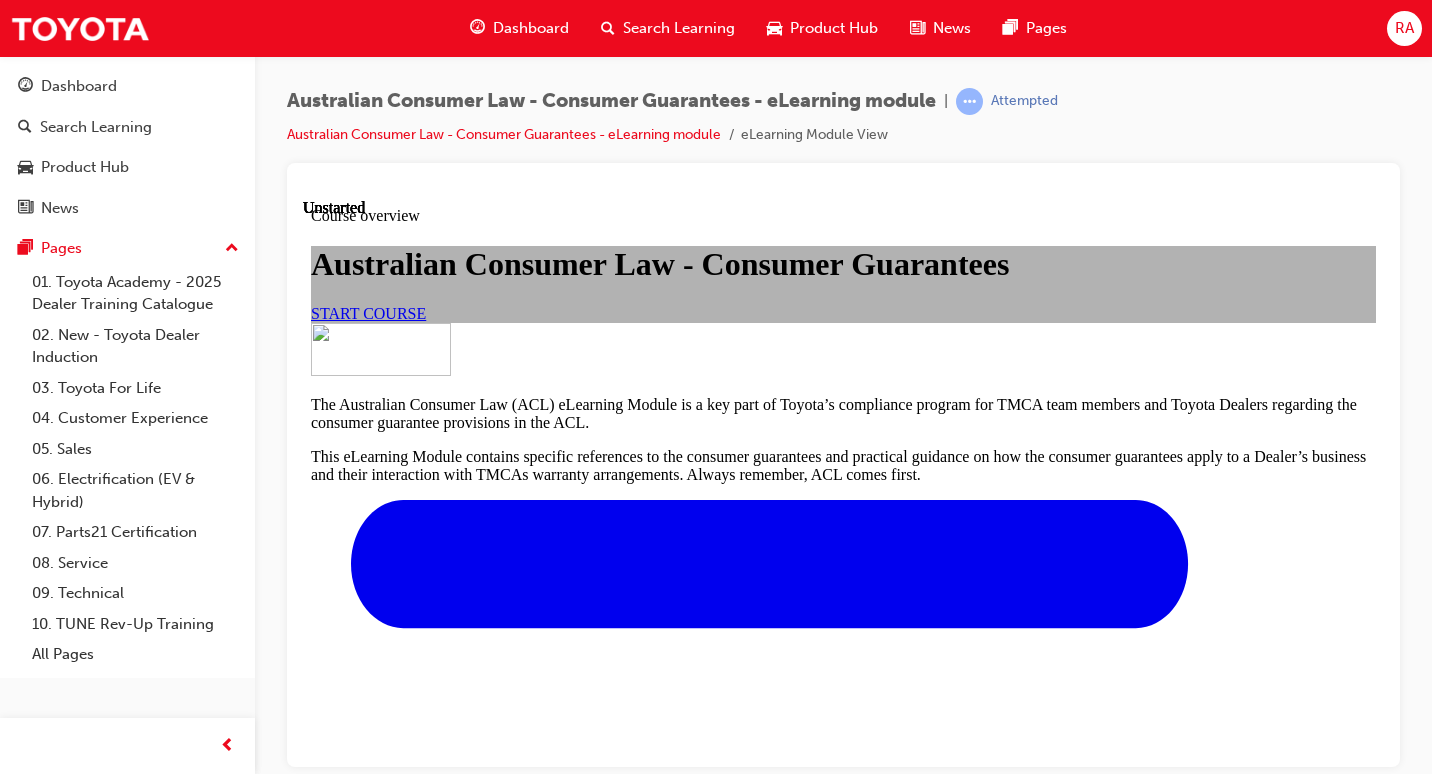 click on "START COURSE" at bounding box center (368, 312) 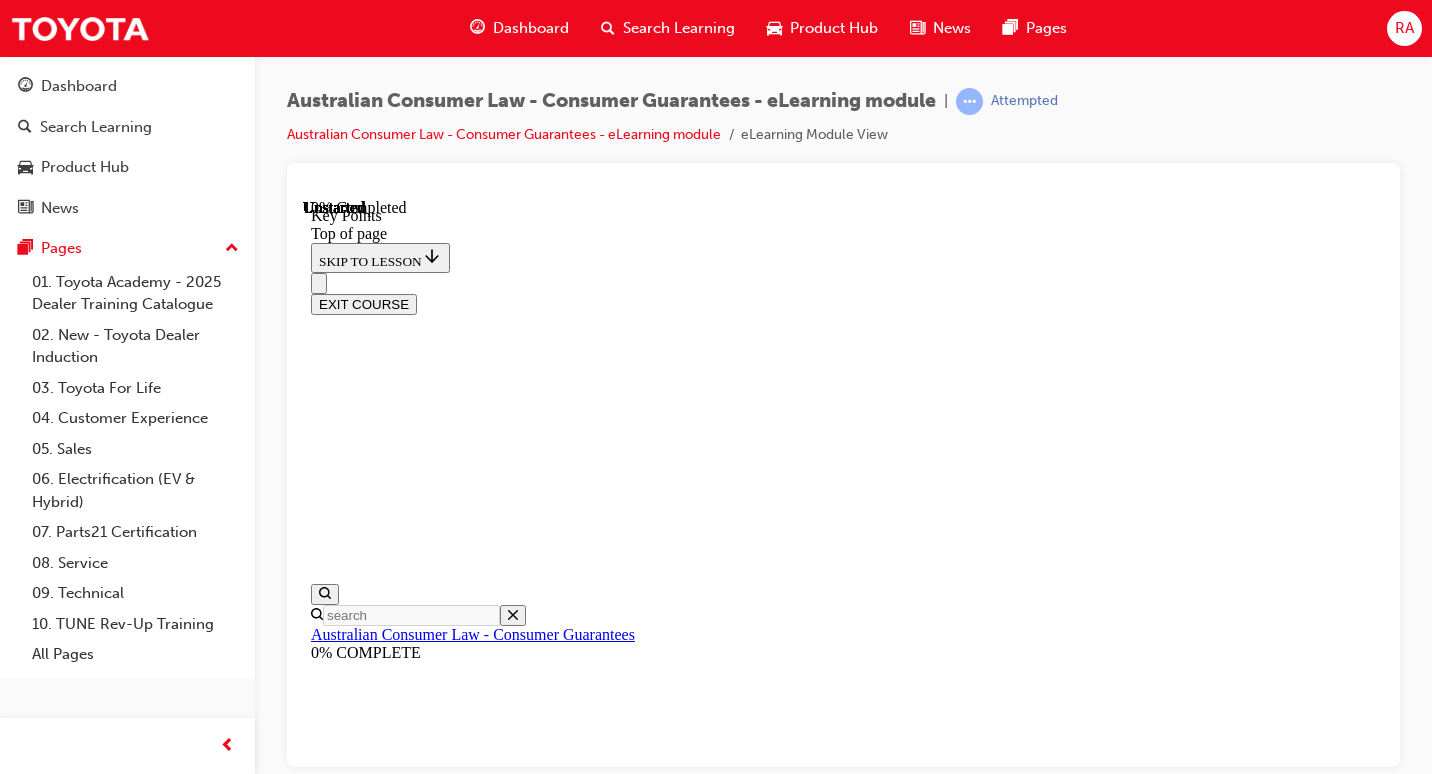 scroll, scrollTop: 62, scrollLeft: 0, axis: vertical 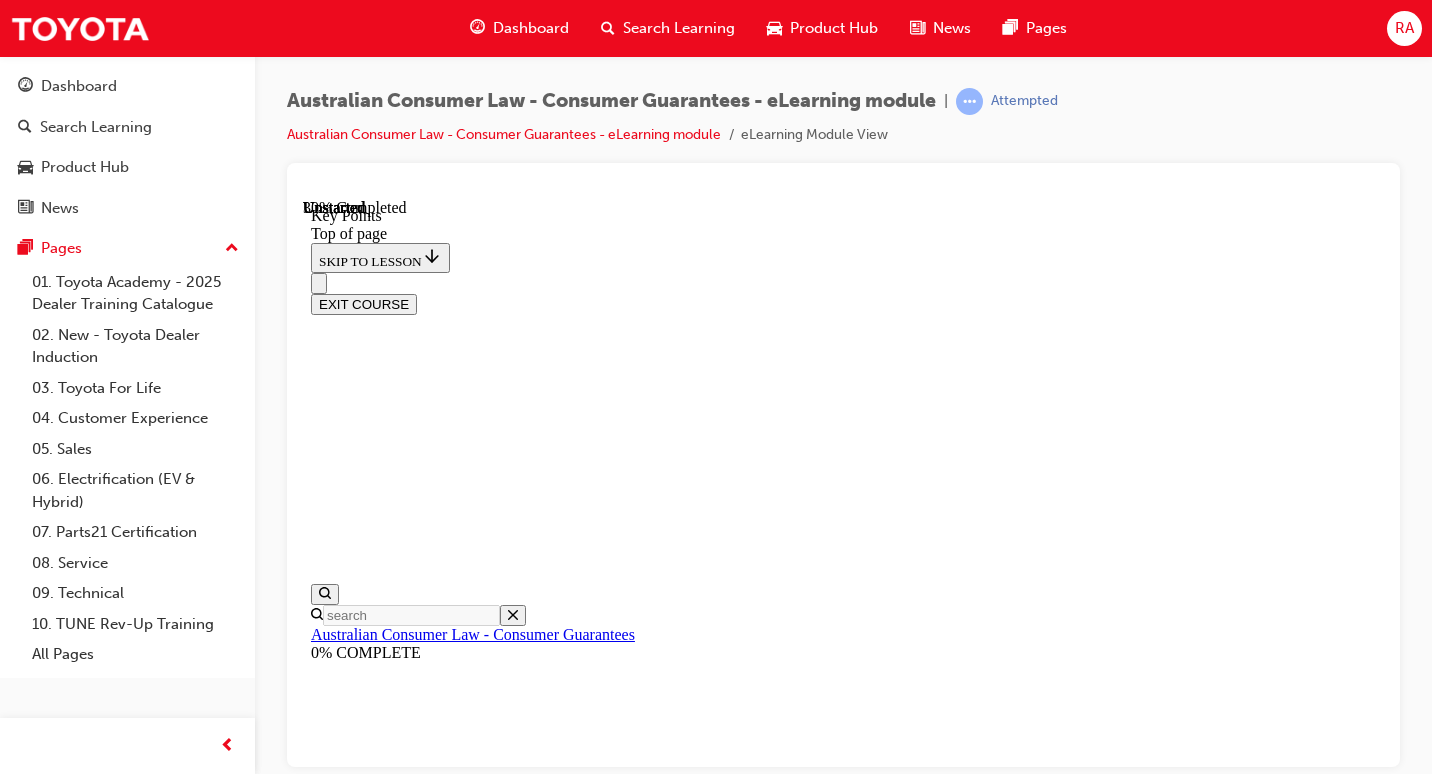 click on "CONTINUE" at bounding box center (353, 8938) 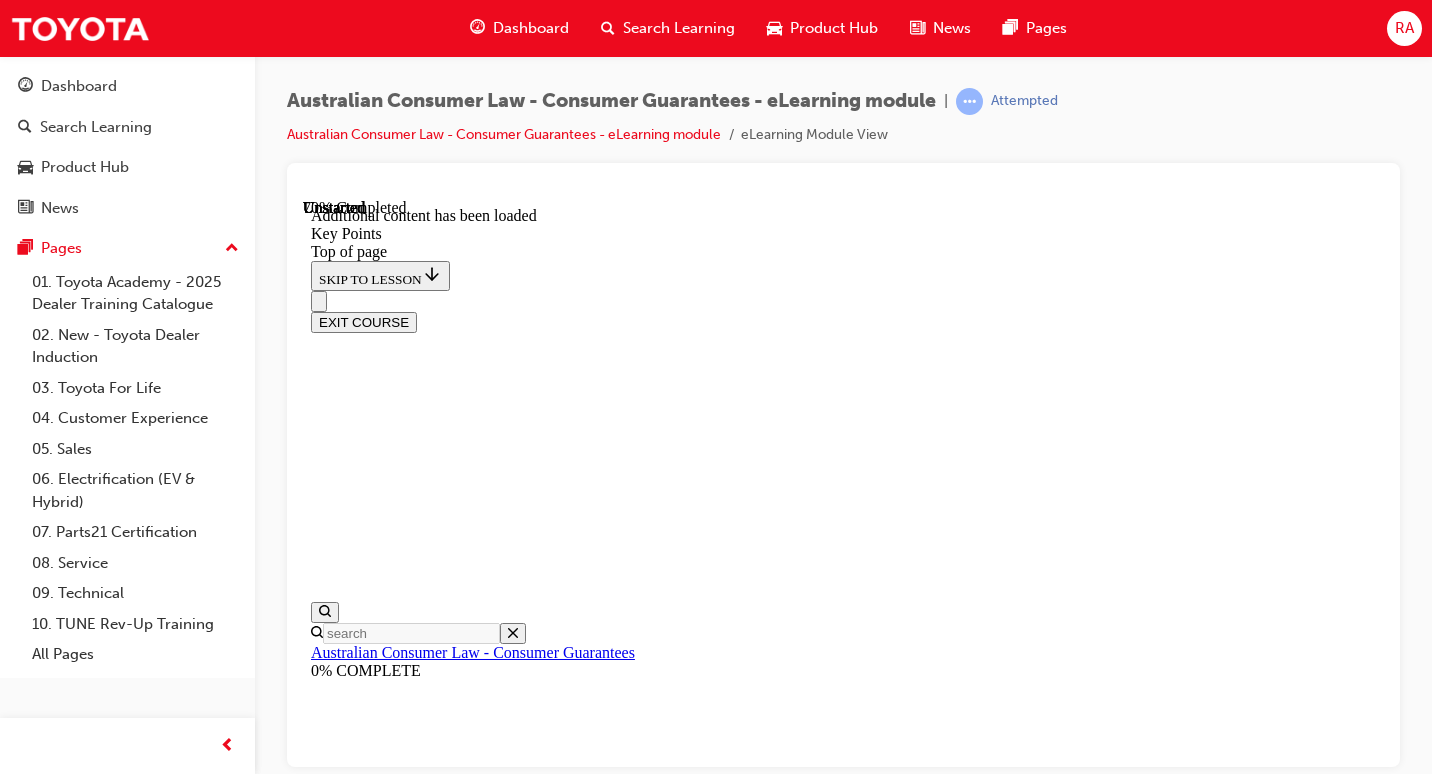 scroll, scrollTop: 2888, scrollLeft: 0, axis: vertical 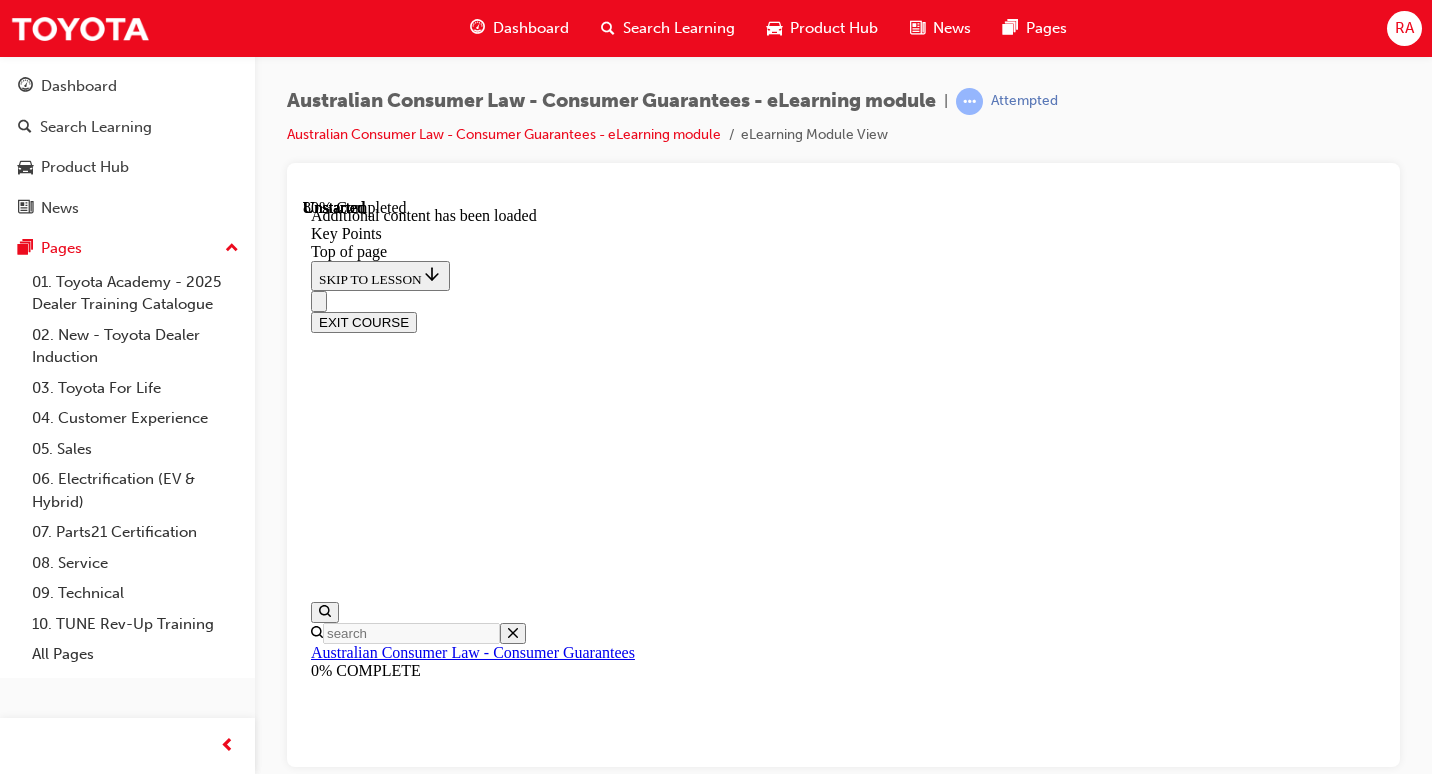 click on "START" at bounding box center [339, 15609] 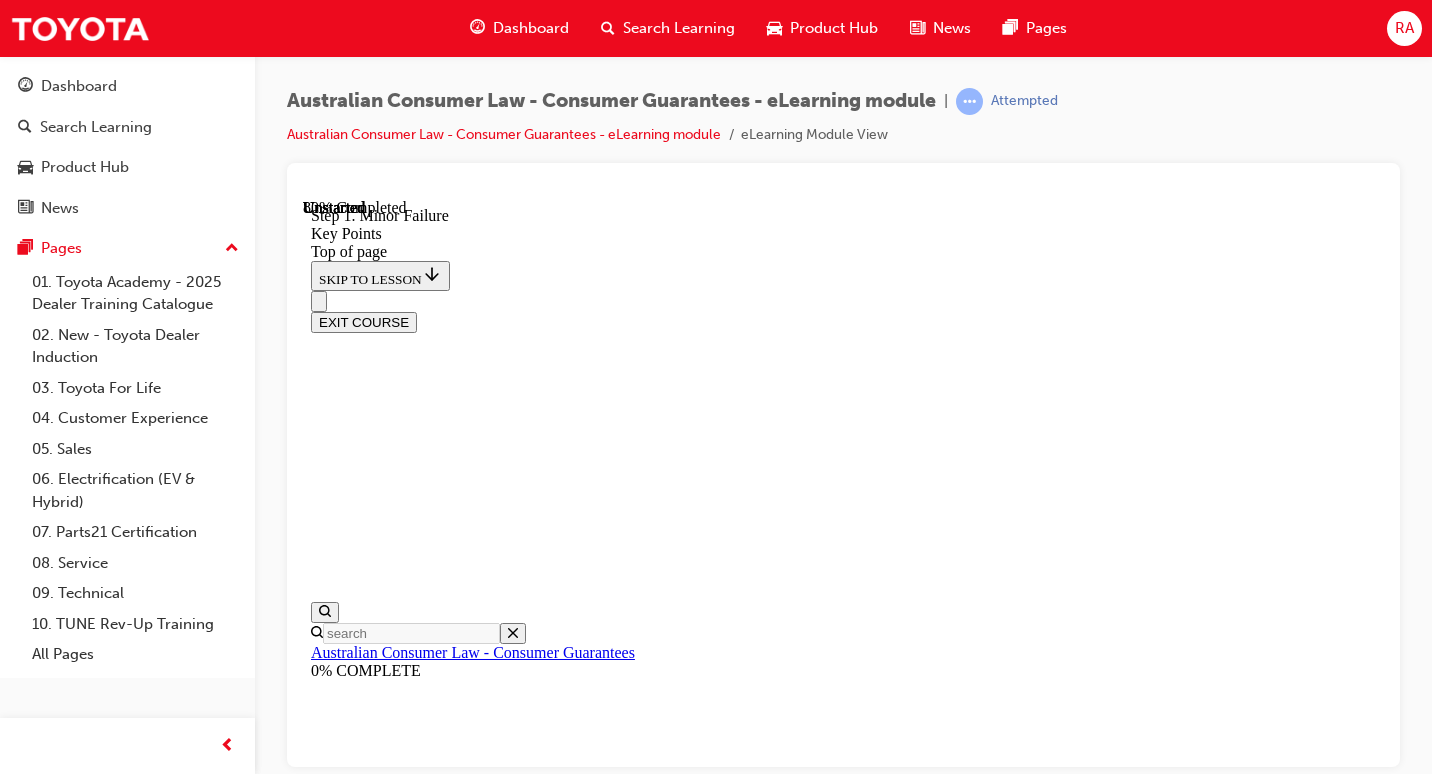 scroll, scrollTop: 3848, scrollLeft: 0, axis: vertical 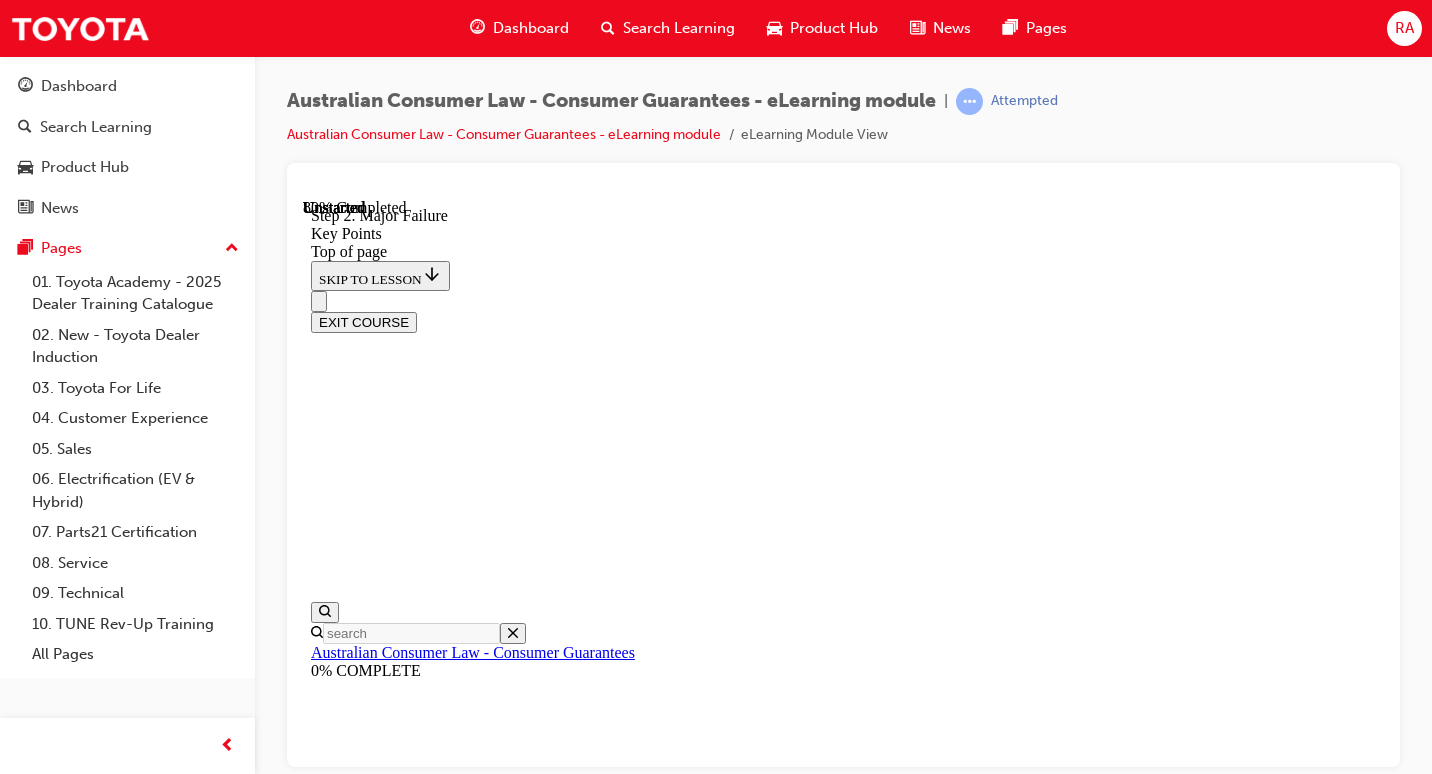 click at bounding box center [335, 15399] 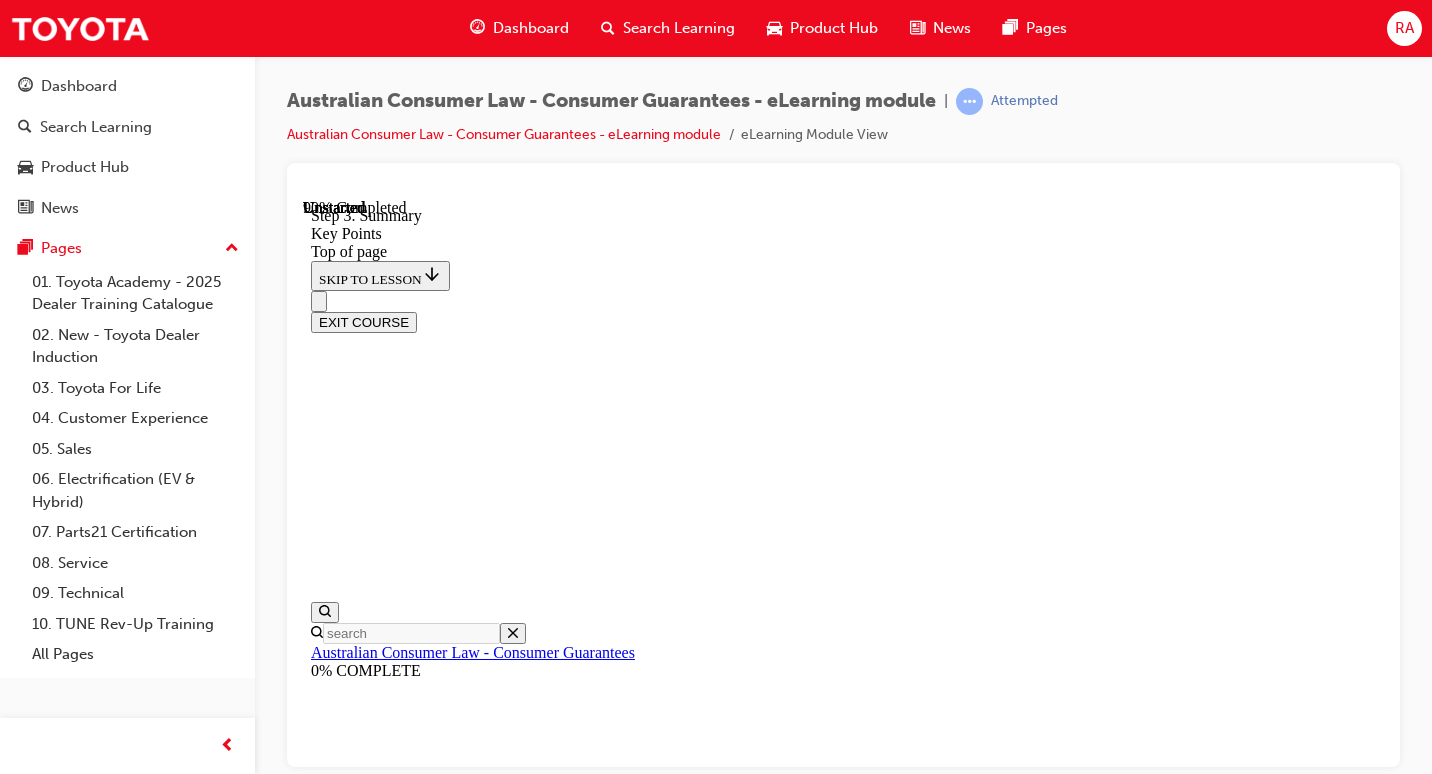 scroll, scrollTop: 3515, scrollLeft: 0, axis: vertical 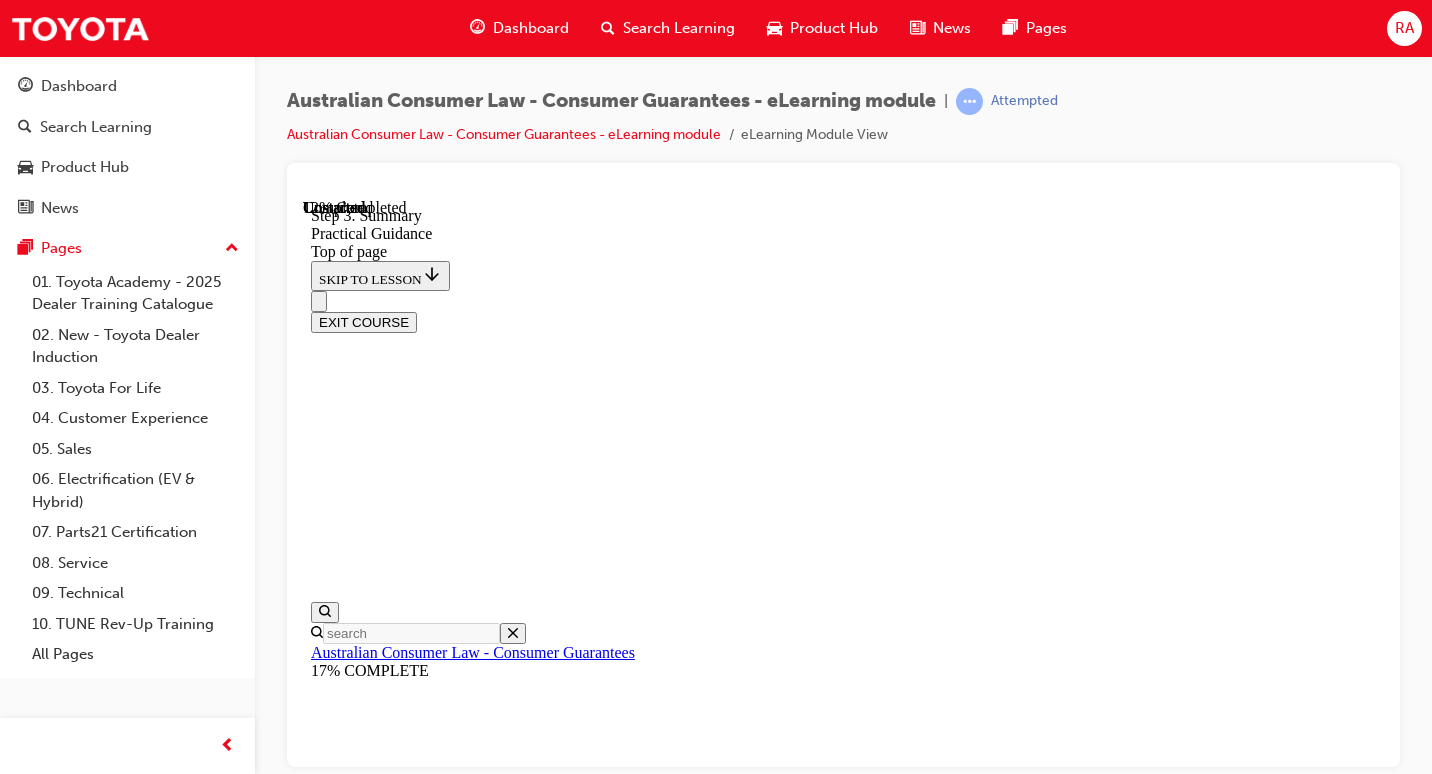 click on "Complete the content above before moving on." at bounding box center [843, 9091] 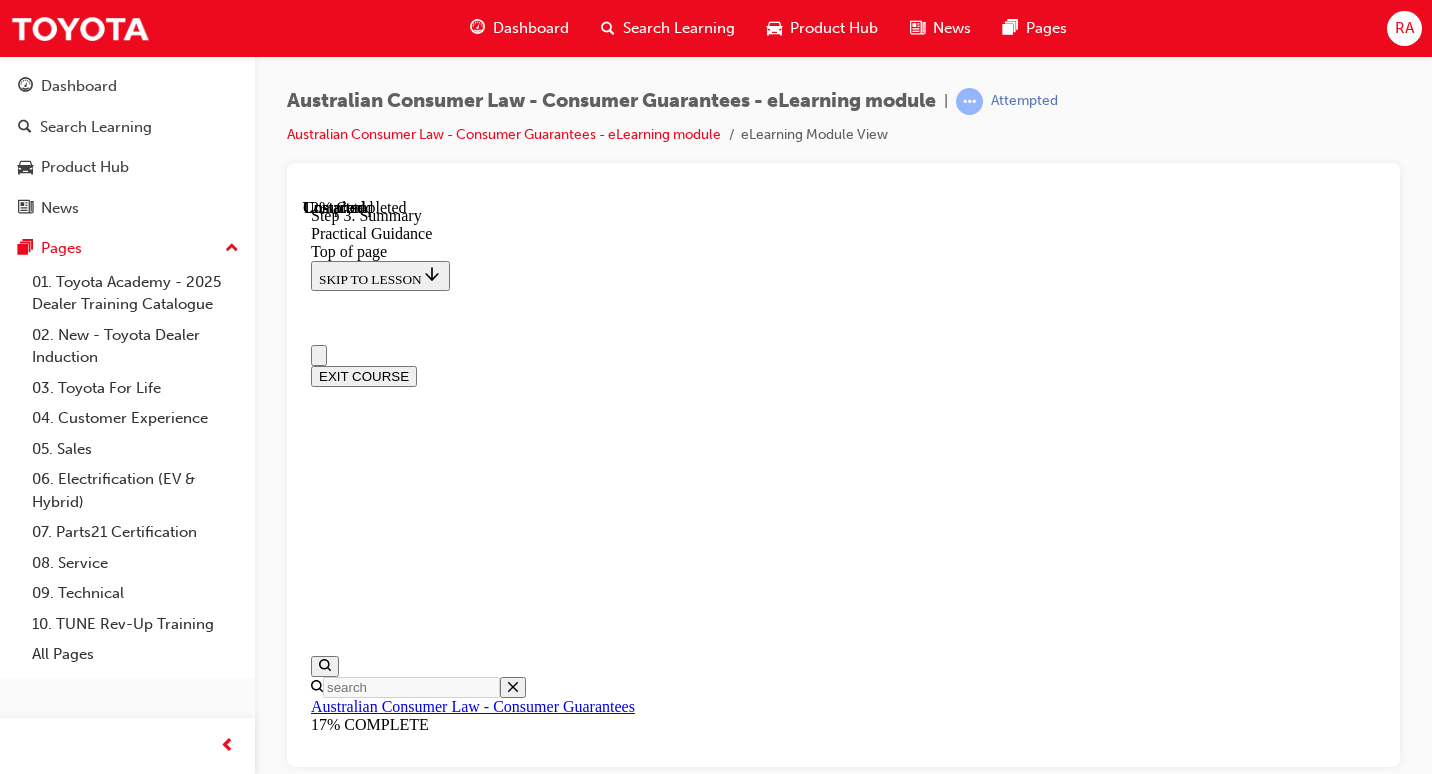 scroll, scrollTop: 300, scrollLeft: 0, axis: vertical 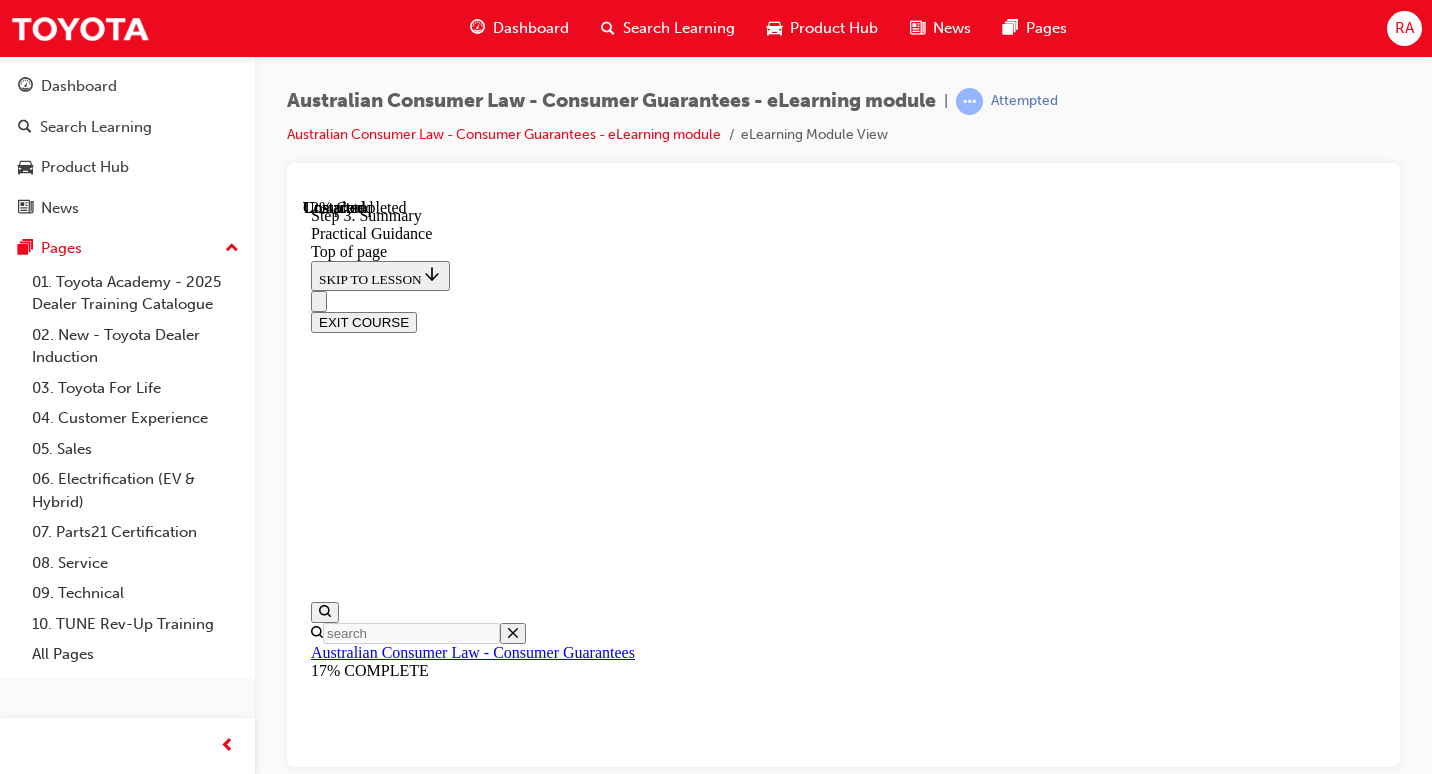 click at bounding box center (863, 8716) 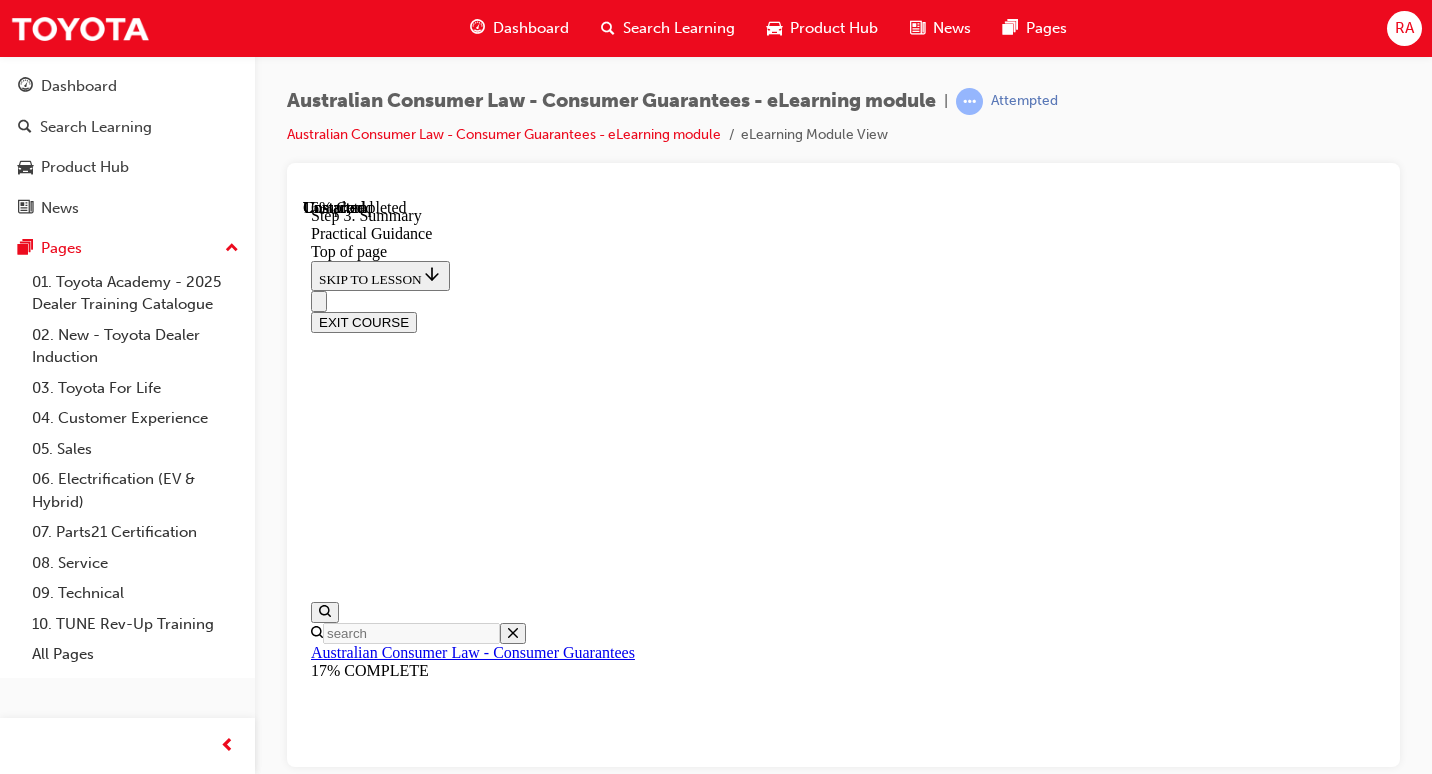 scroll, scrollTop: 681, scrollLeft: 0, axis: vertical 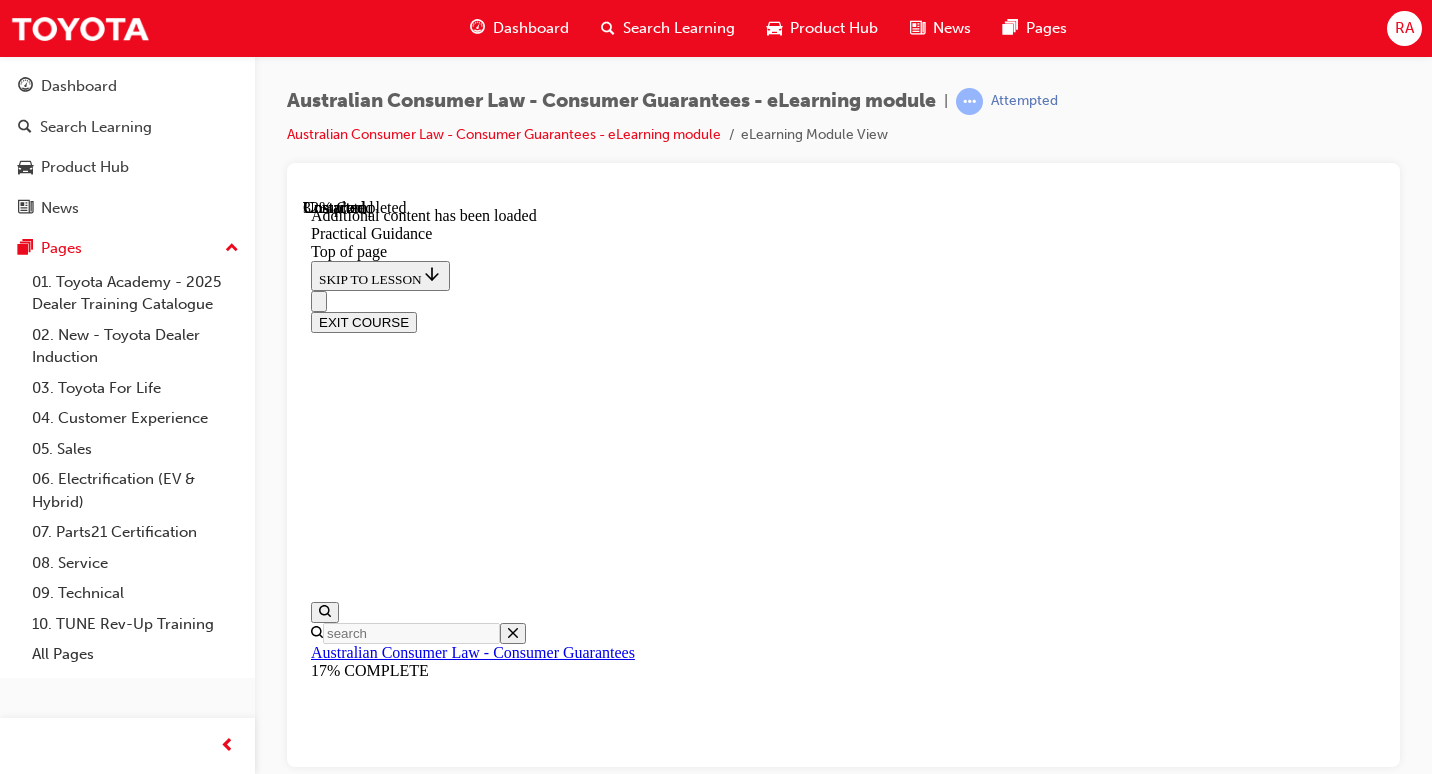 click on "CONTINUE" at bounding box center [353, 16336] 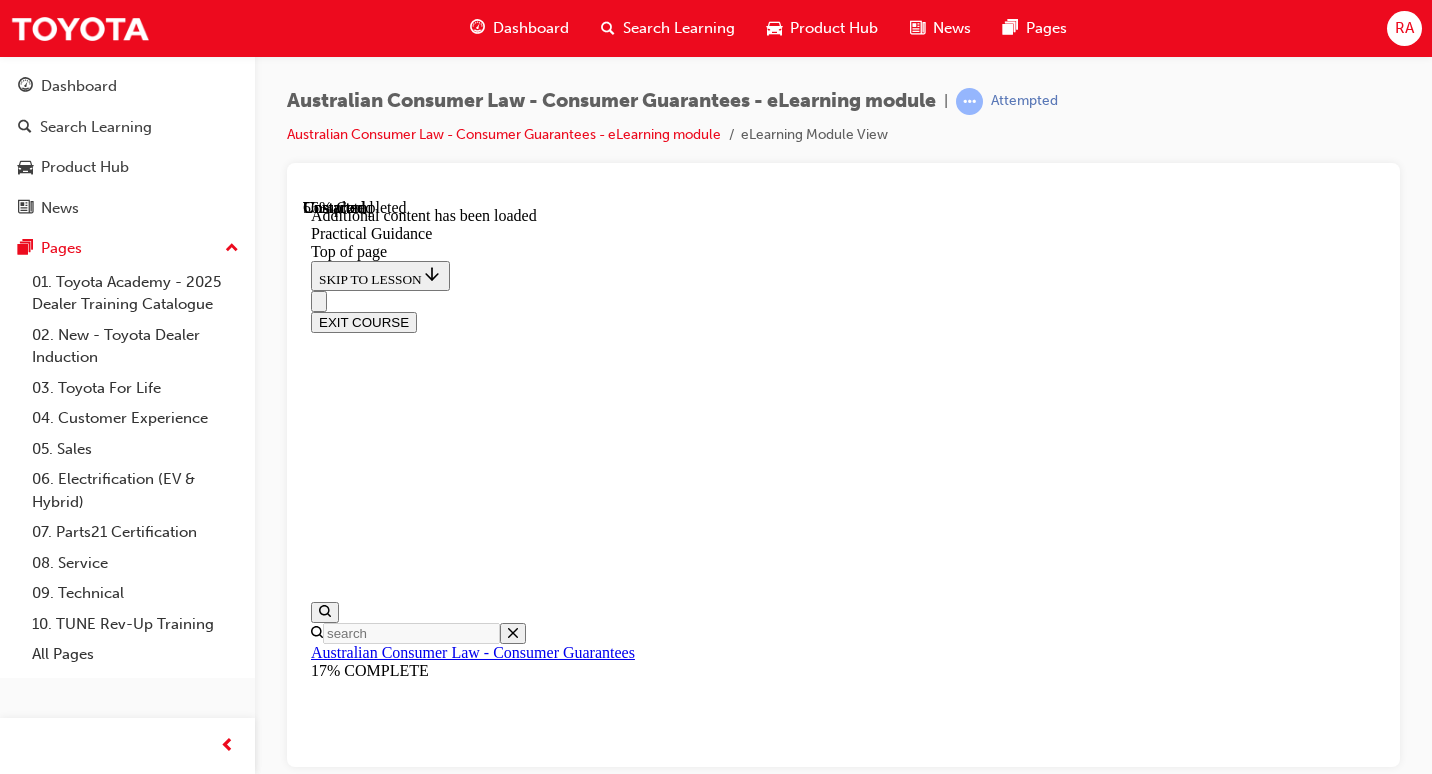 scroll, scrollTop: 3370, scrollLeft: 0, axis: vertical 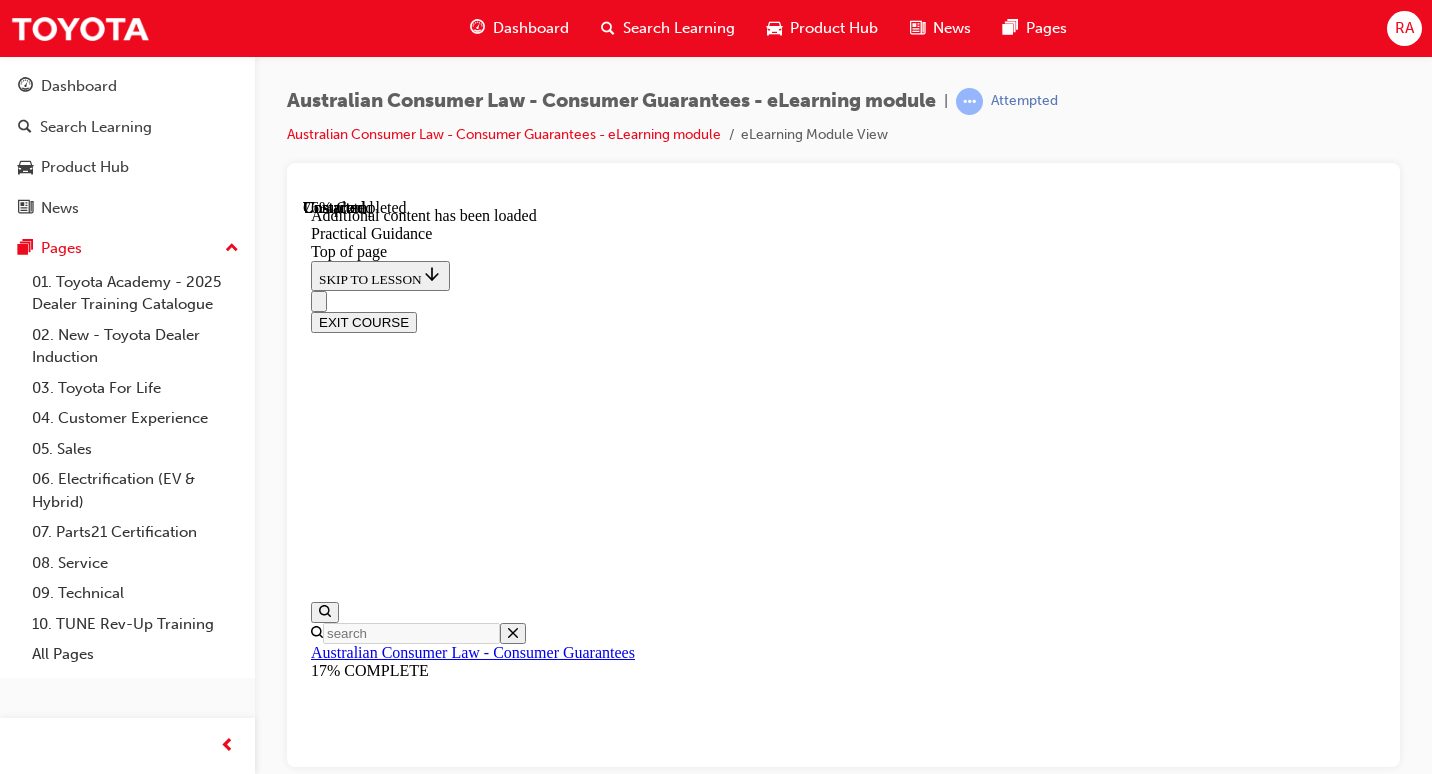 click on "CONTINUE" at bounding box center (353, 23105) 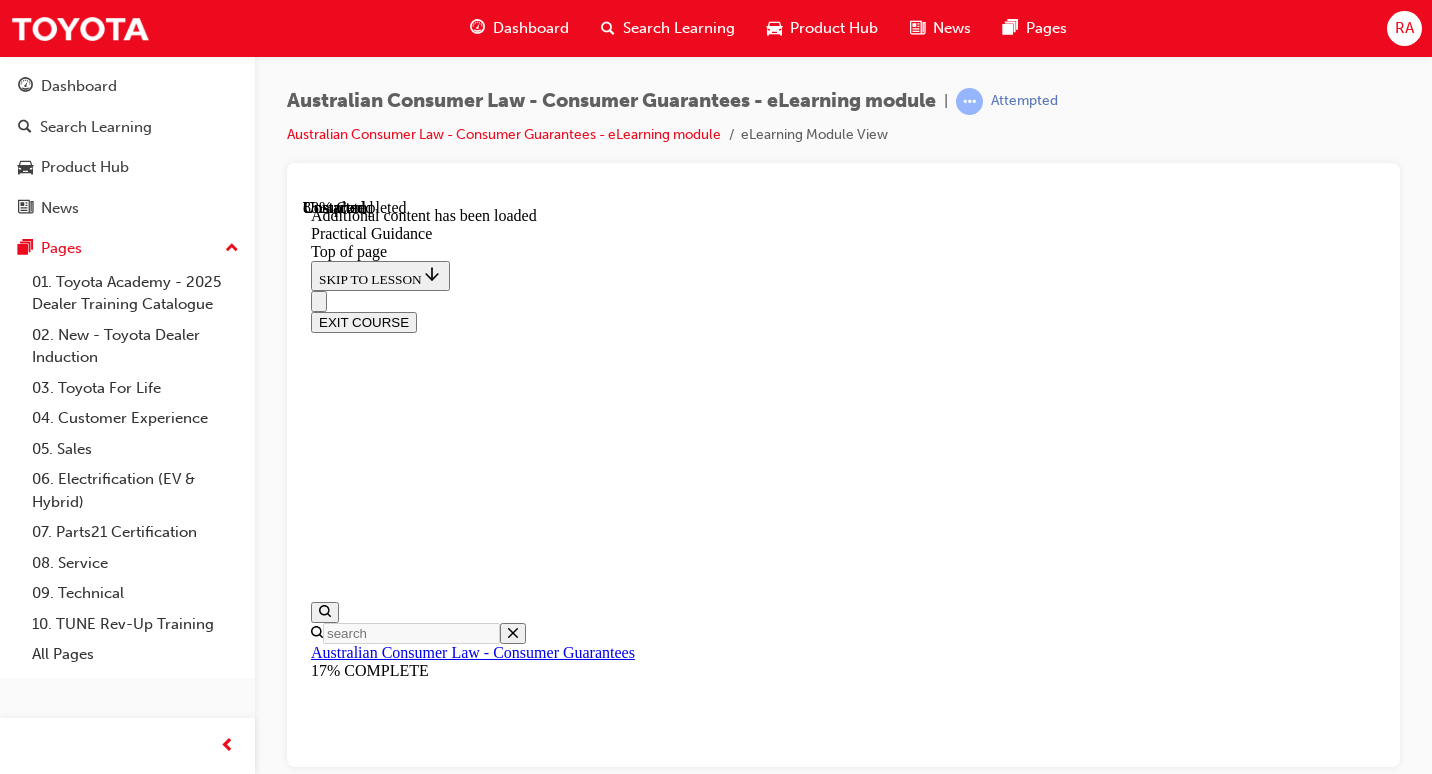 scroll, scrollTop: 5437, scrollLeft: 0, axis: vertical 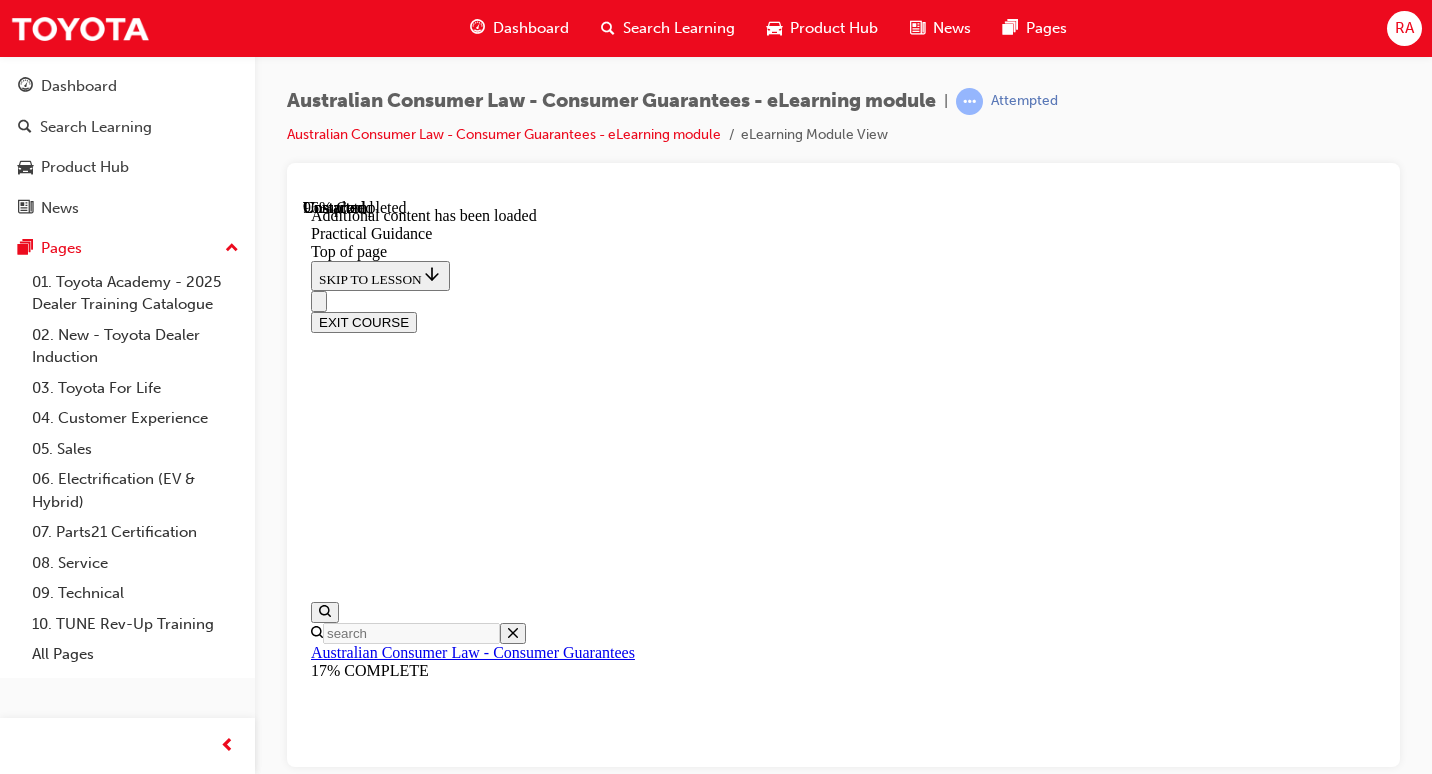 click on "CONTINUE" at bounding box center (353, 23785) 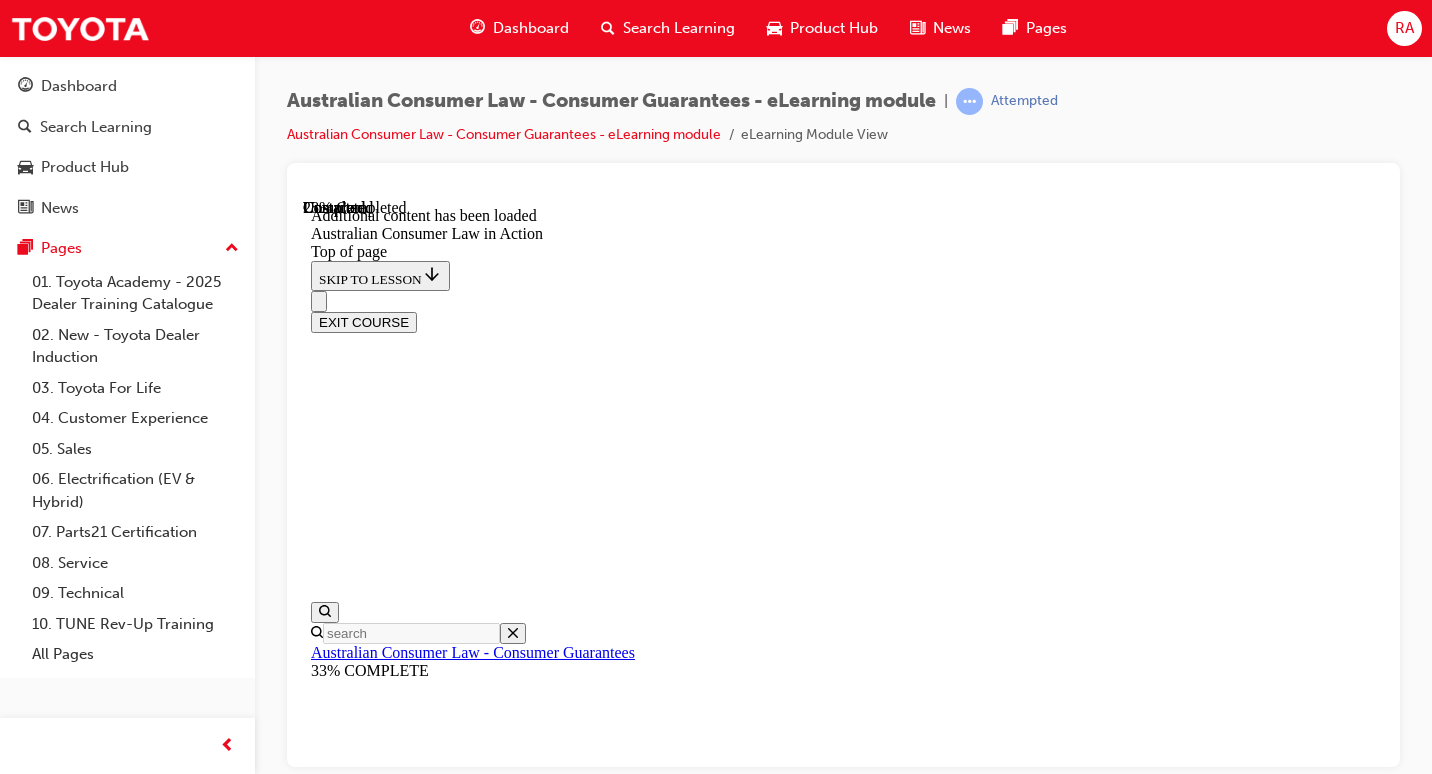 click on "CONTINUE" at bounding box center (353, 11517) 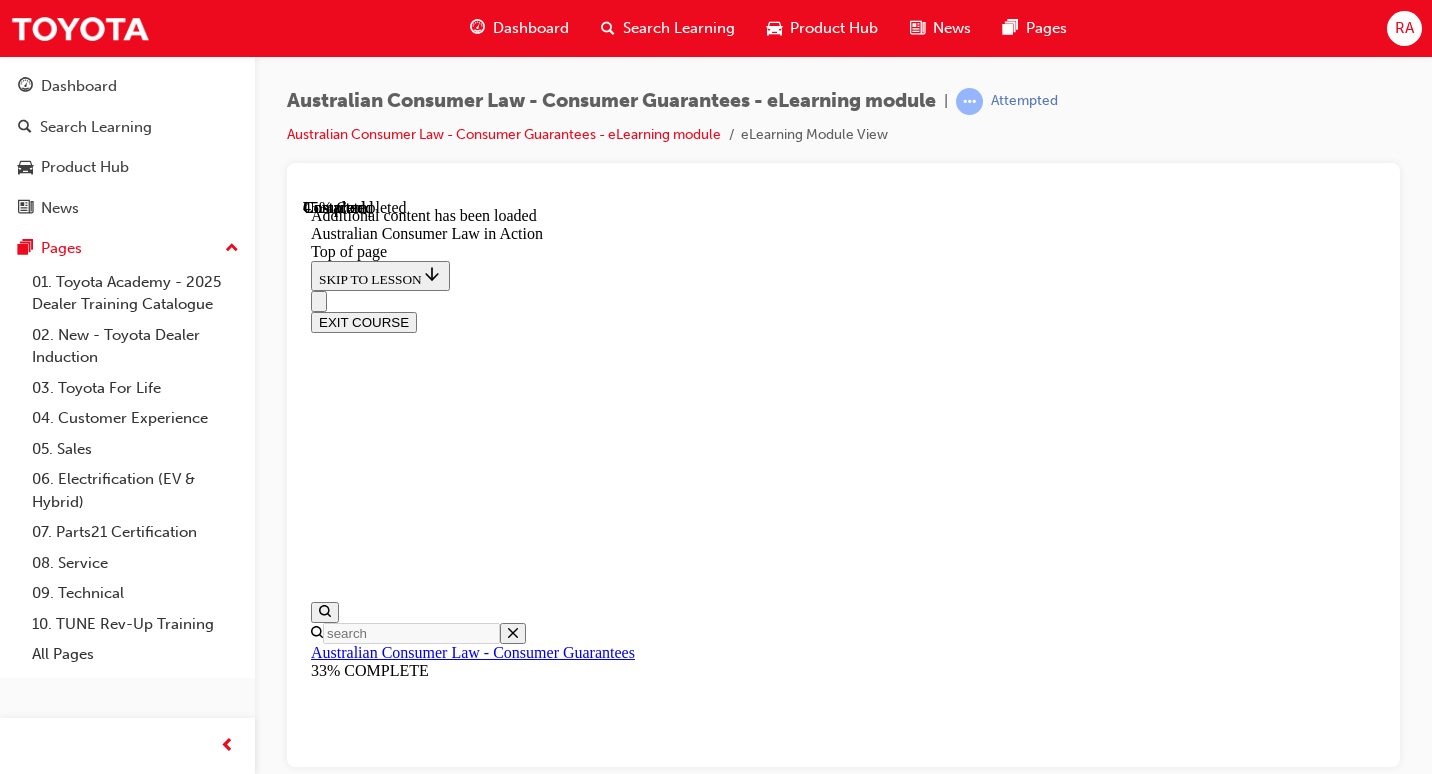 scroll, scrollTop: 1938, scrollLeft: 0, axis: vertical 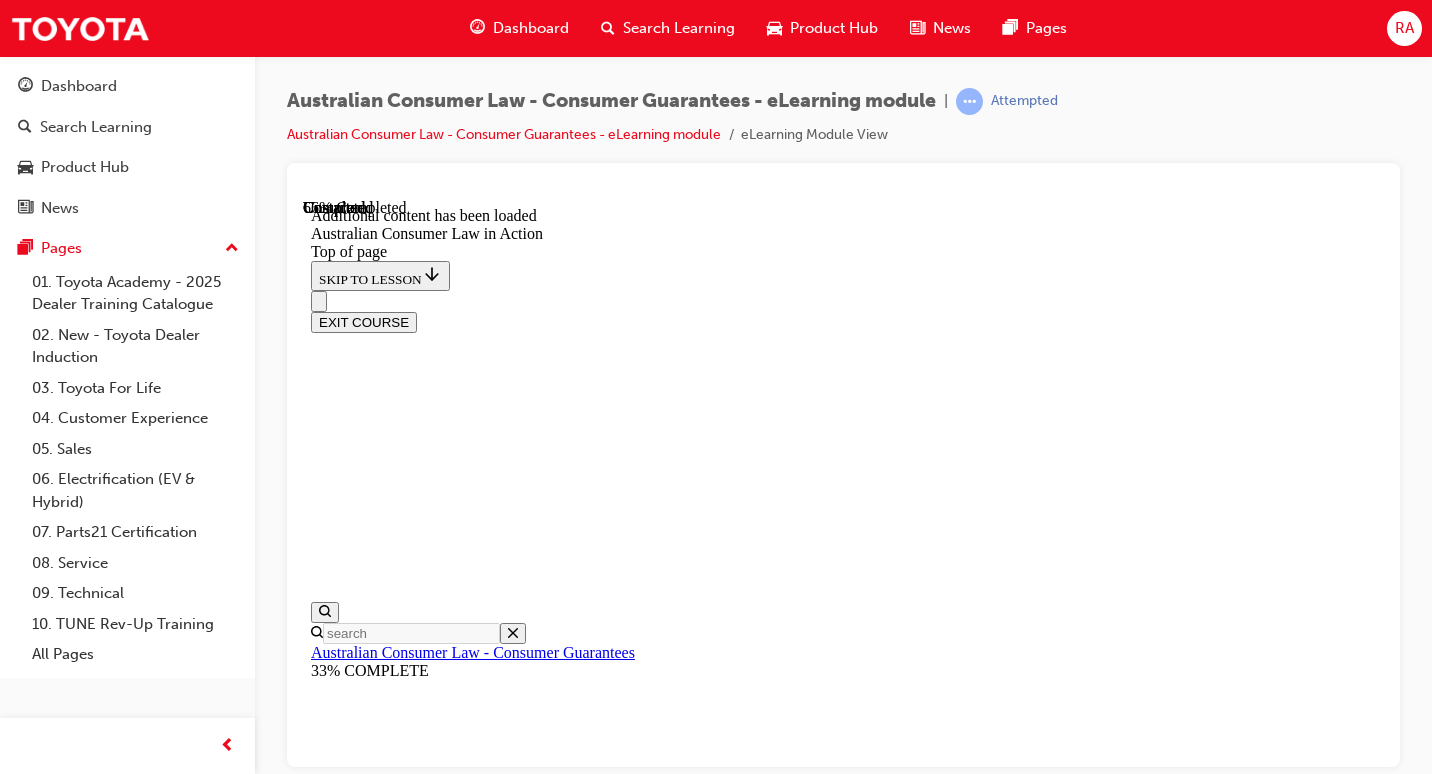 click on "CONTINUE" at bounding box center [353, 18001] 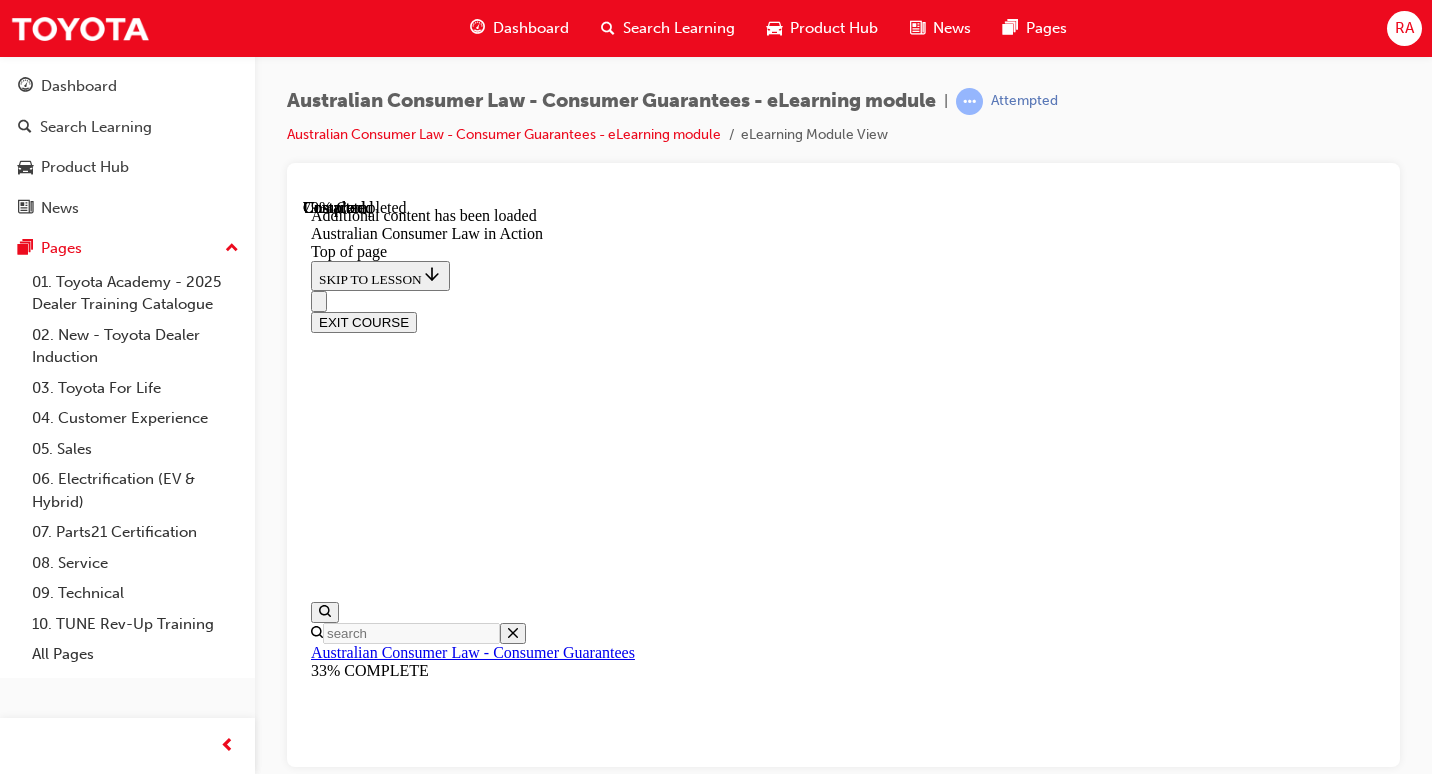 scroll, scrollTop: 3628, scrollLeft: 0, axis: vertical 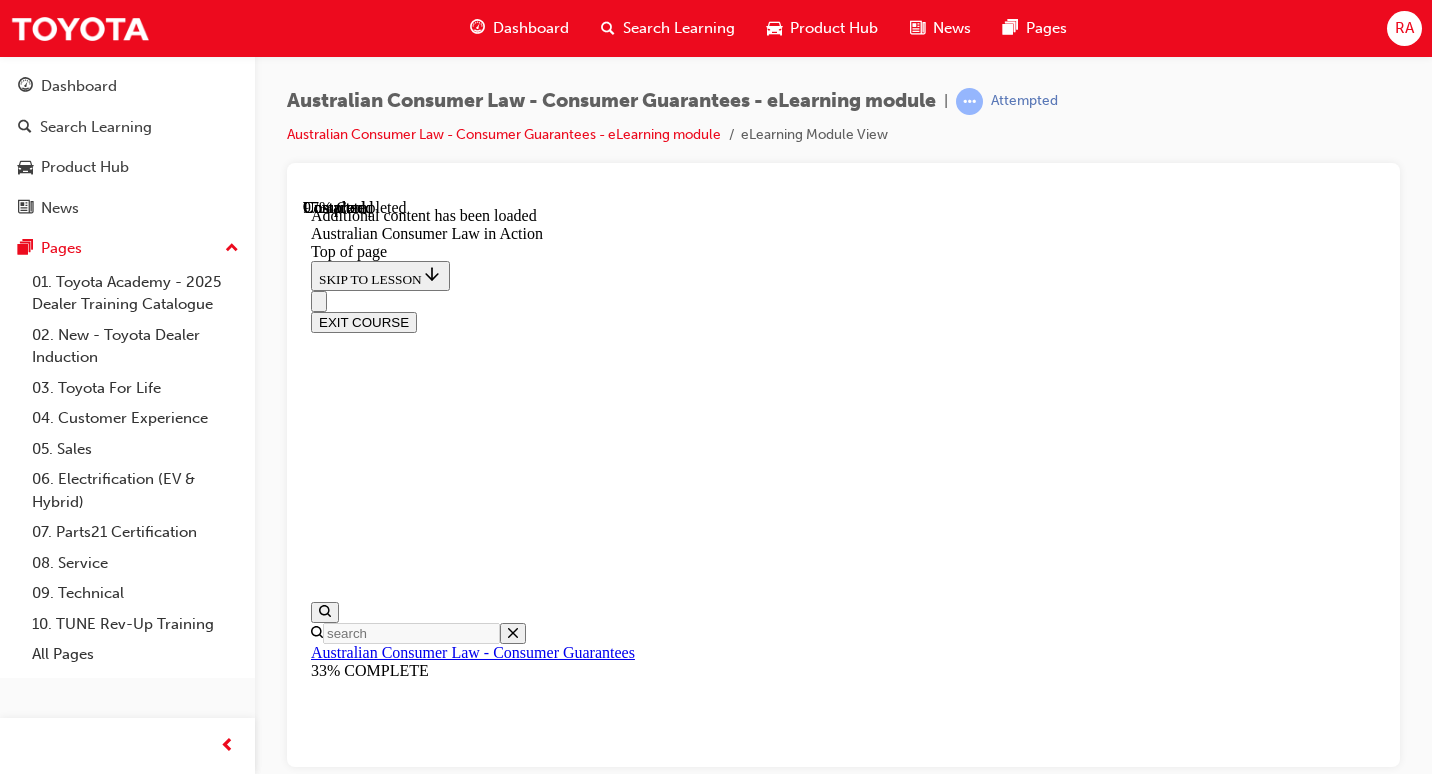 click on "CONTINUE" at bounding box center (353, 25547) 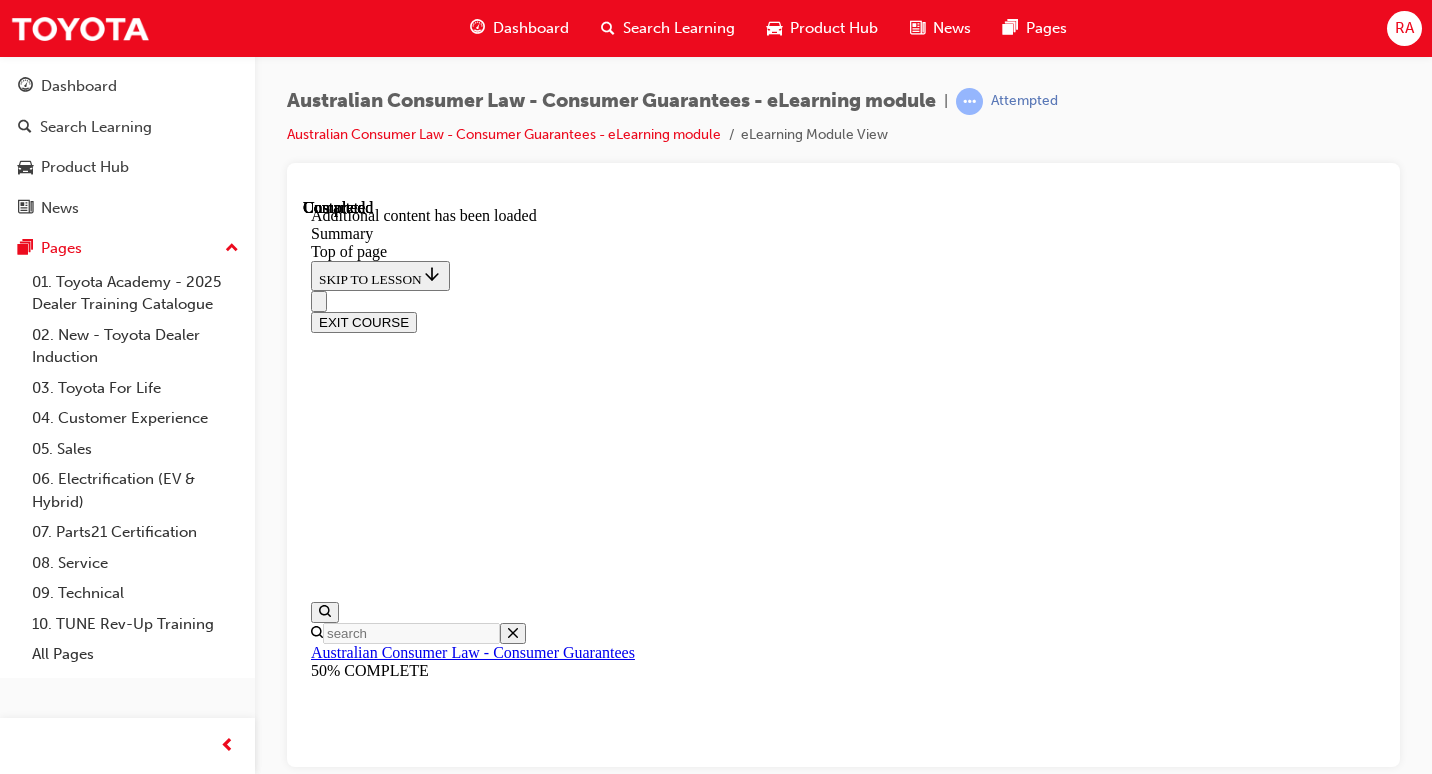 scroll, scrollTop: 62, scrollLeft: 0, axis: vertical 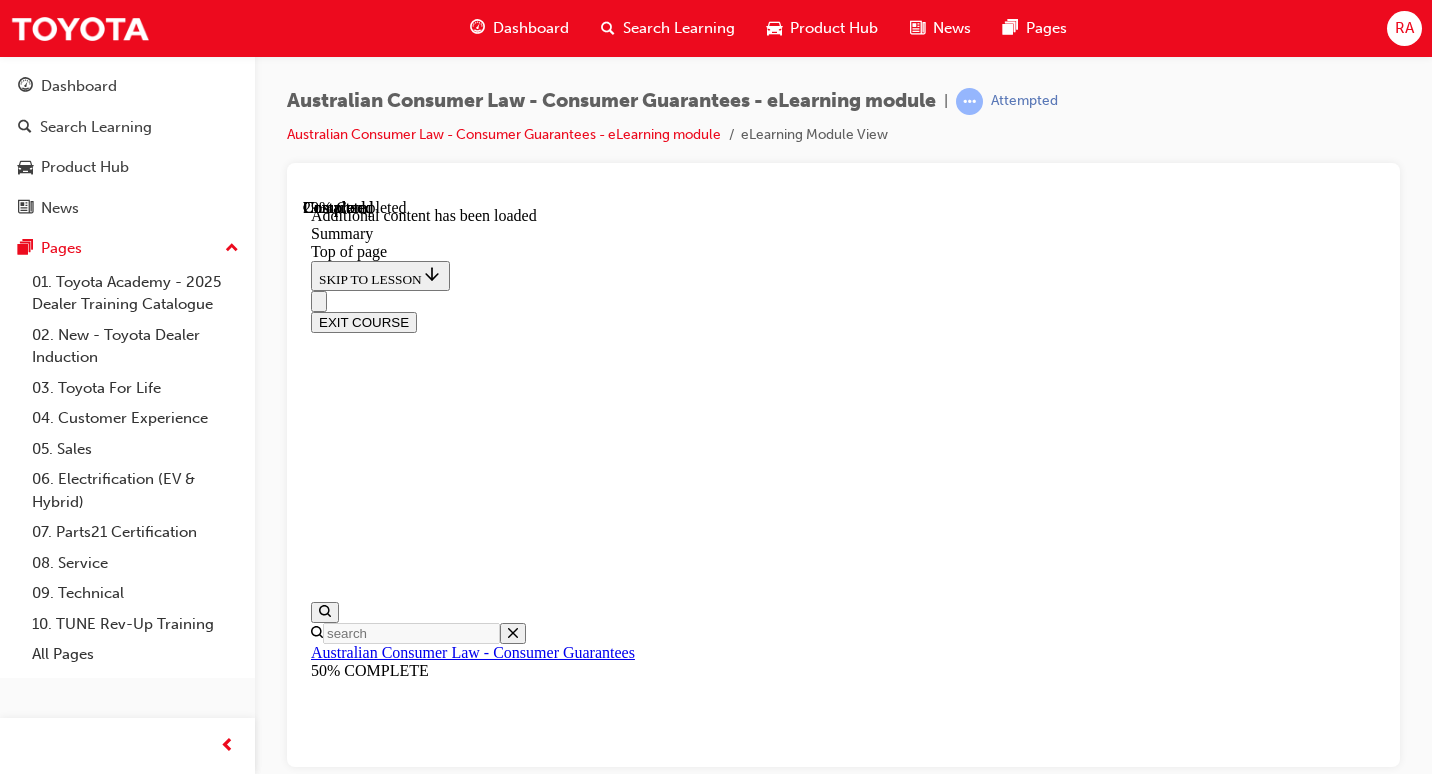 click on "CONTINUE" at bounding box center (353, 8991) 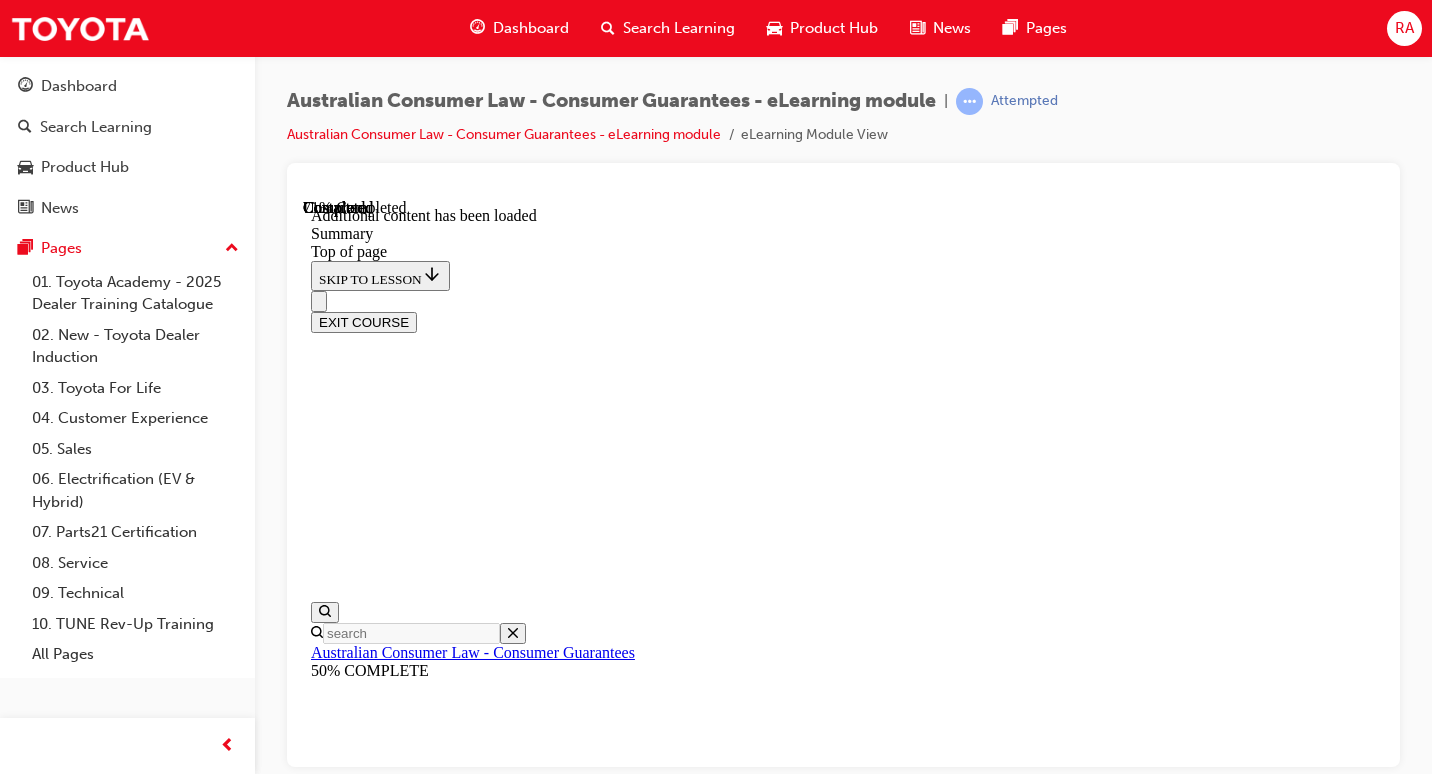 scroll, scrollTop: 2180, scrollLeft: 0, axis: vertical 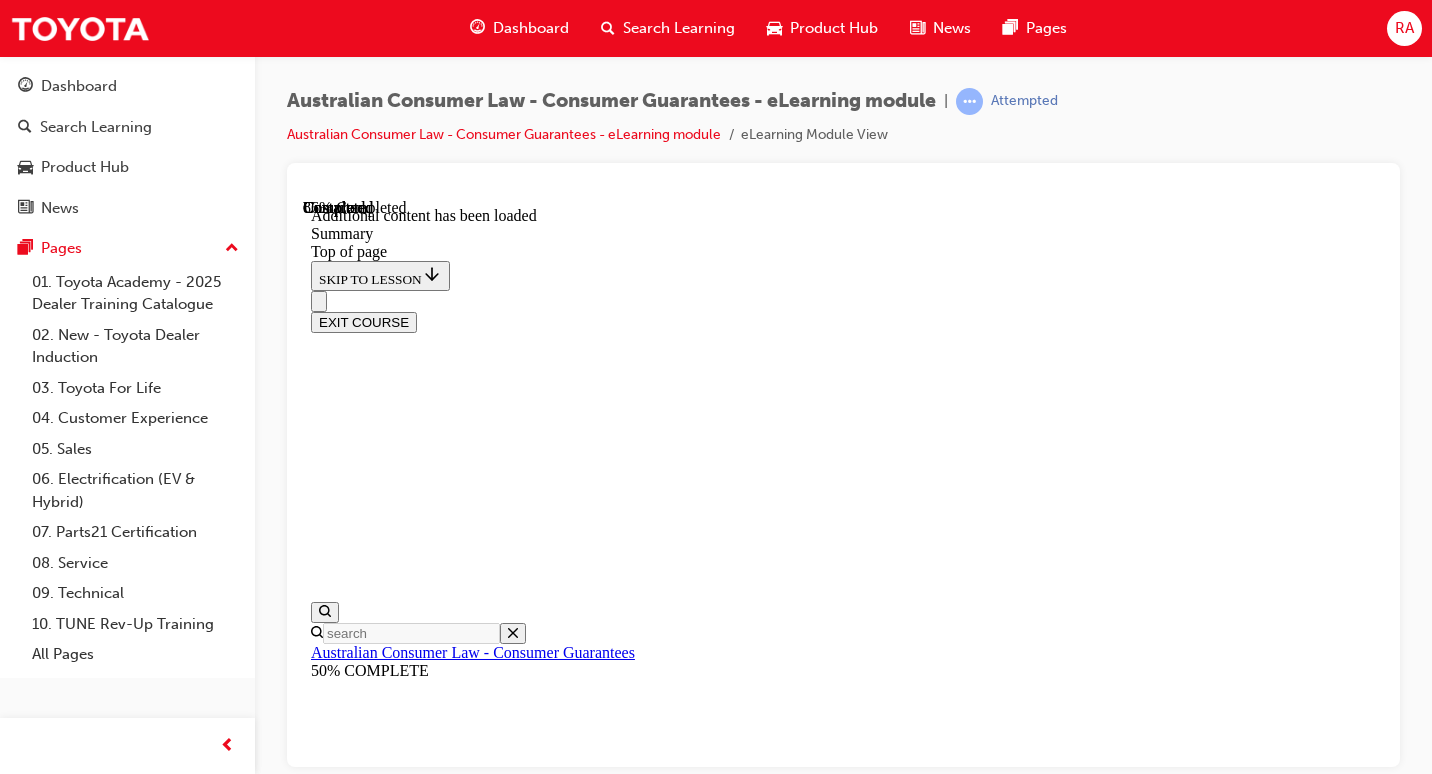 click on "CONTINUE" at bounding box center [353, 10573] 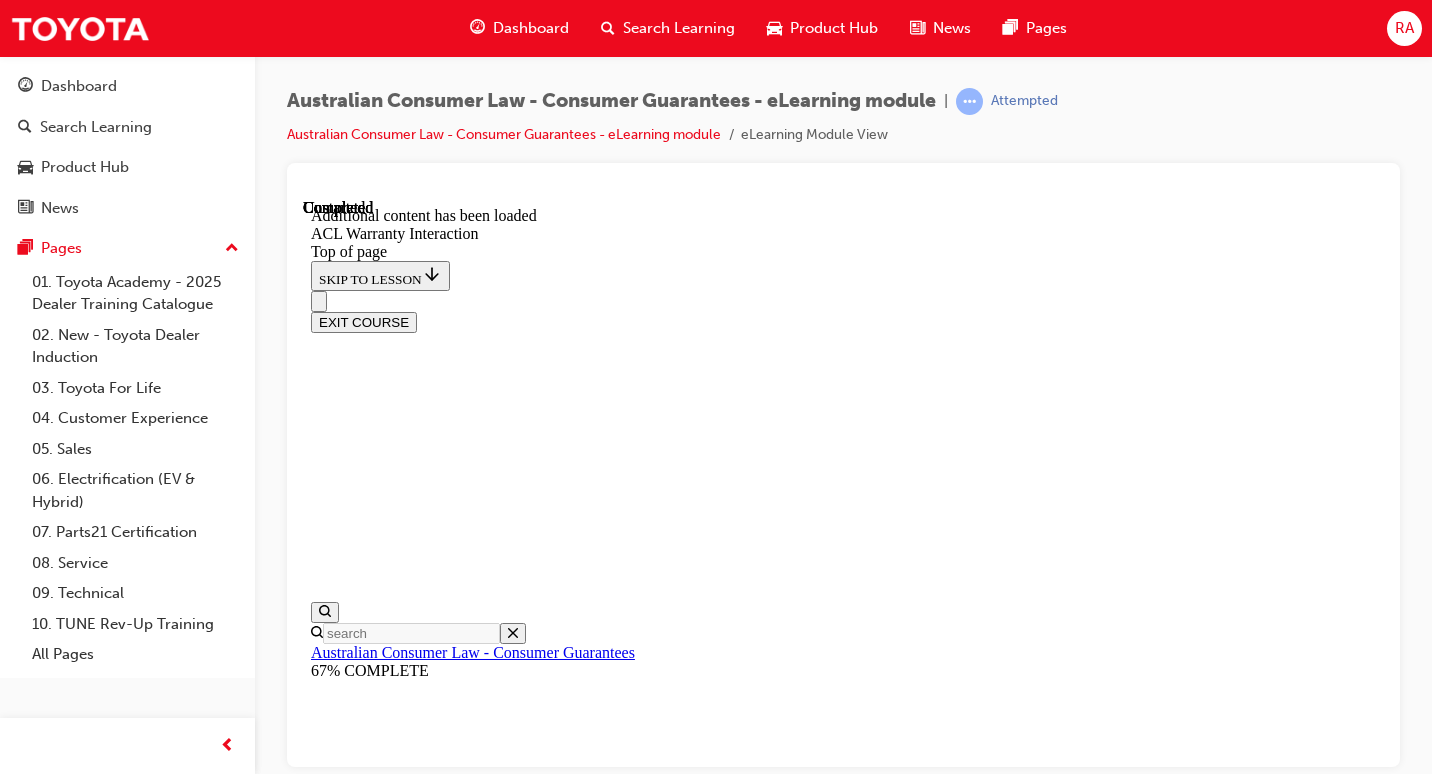 scroll, scrollTop: 0, scrollLeft: 0, axis: both 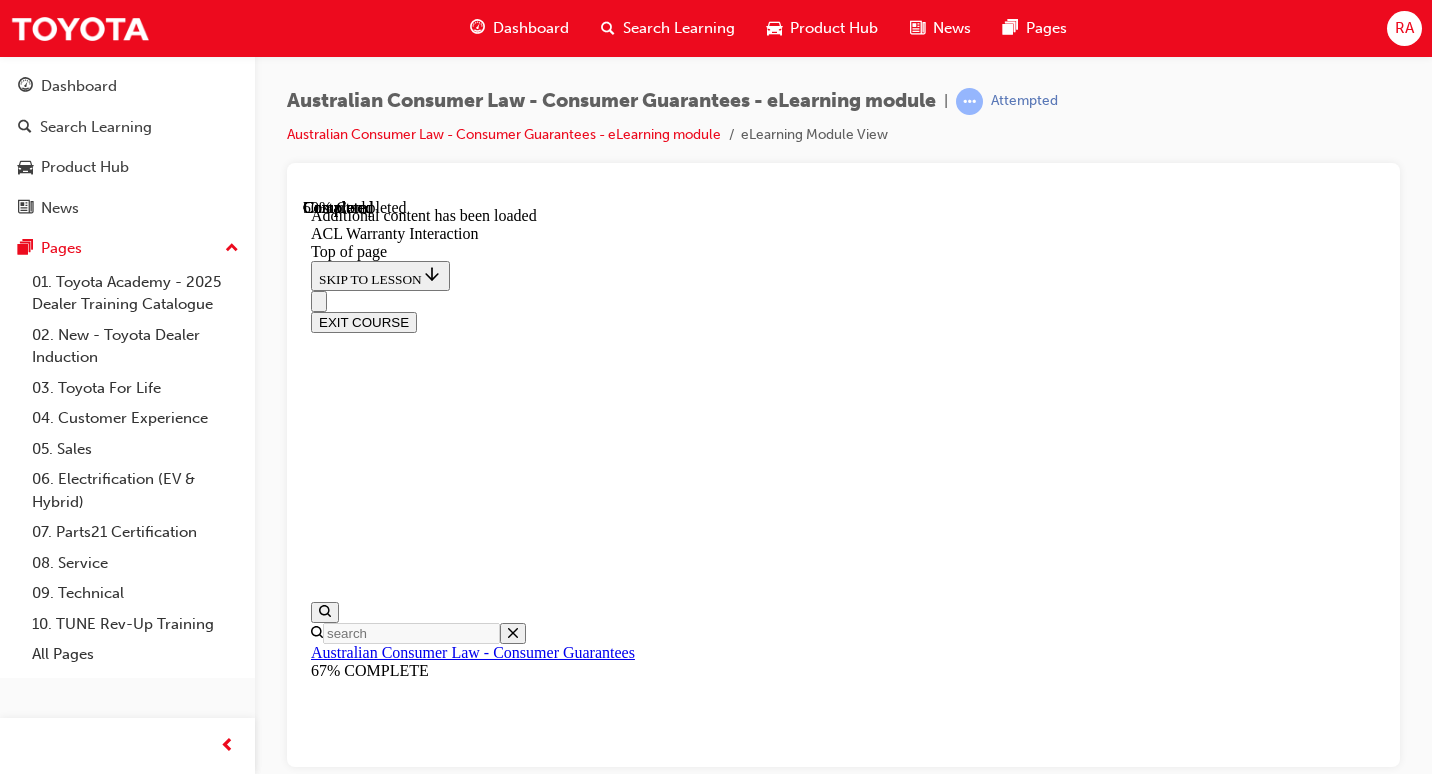 click at bounding box center (863, 8941) 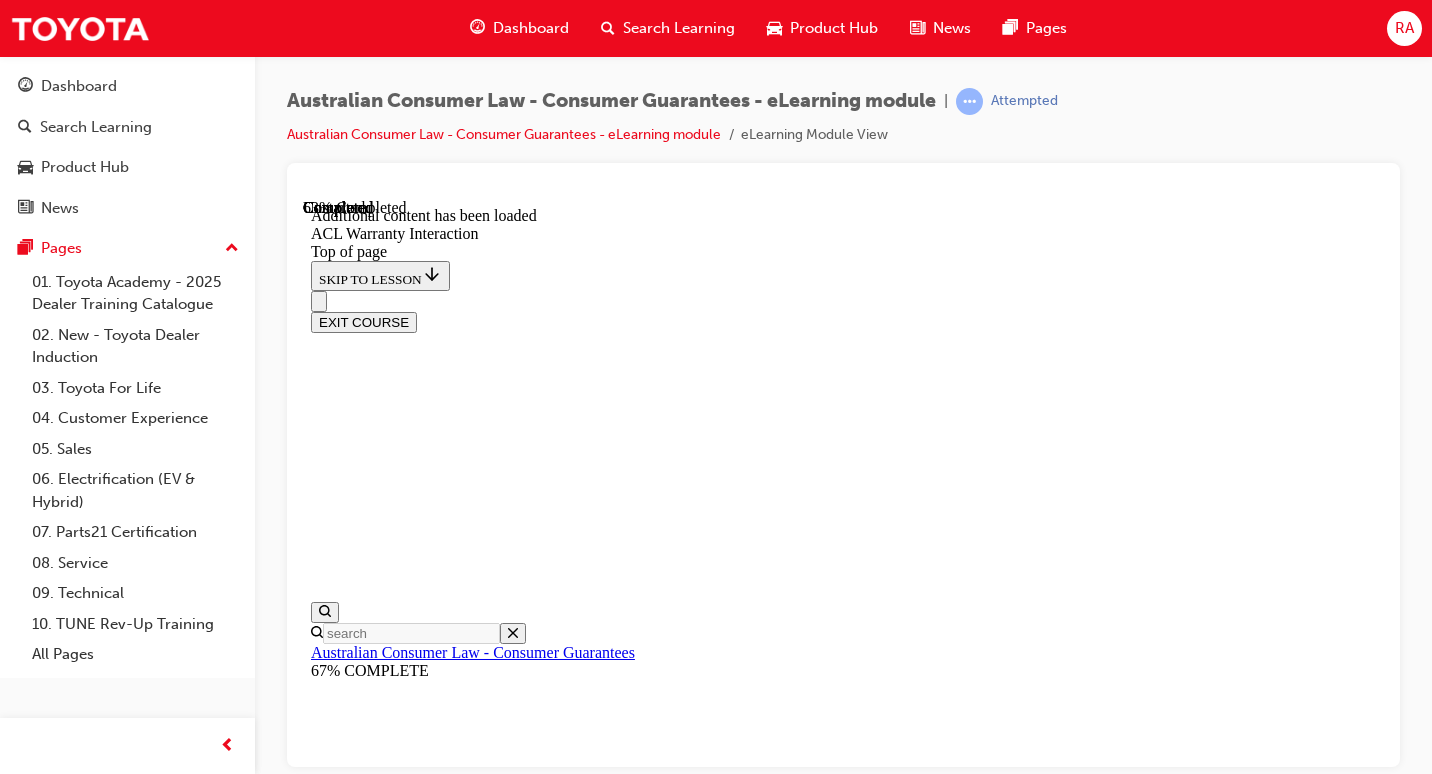 click on "CONTINUE" at bounding box center [353, 9216] 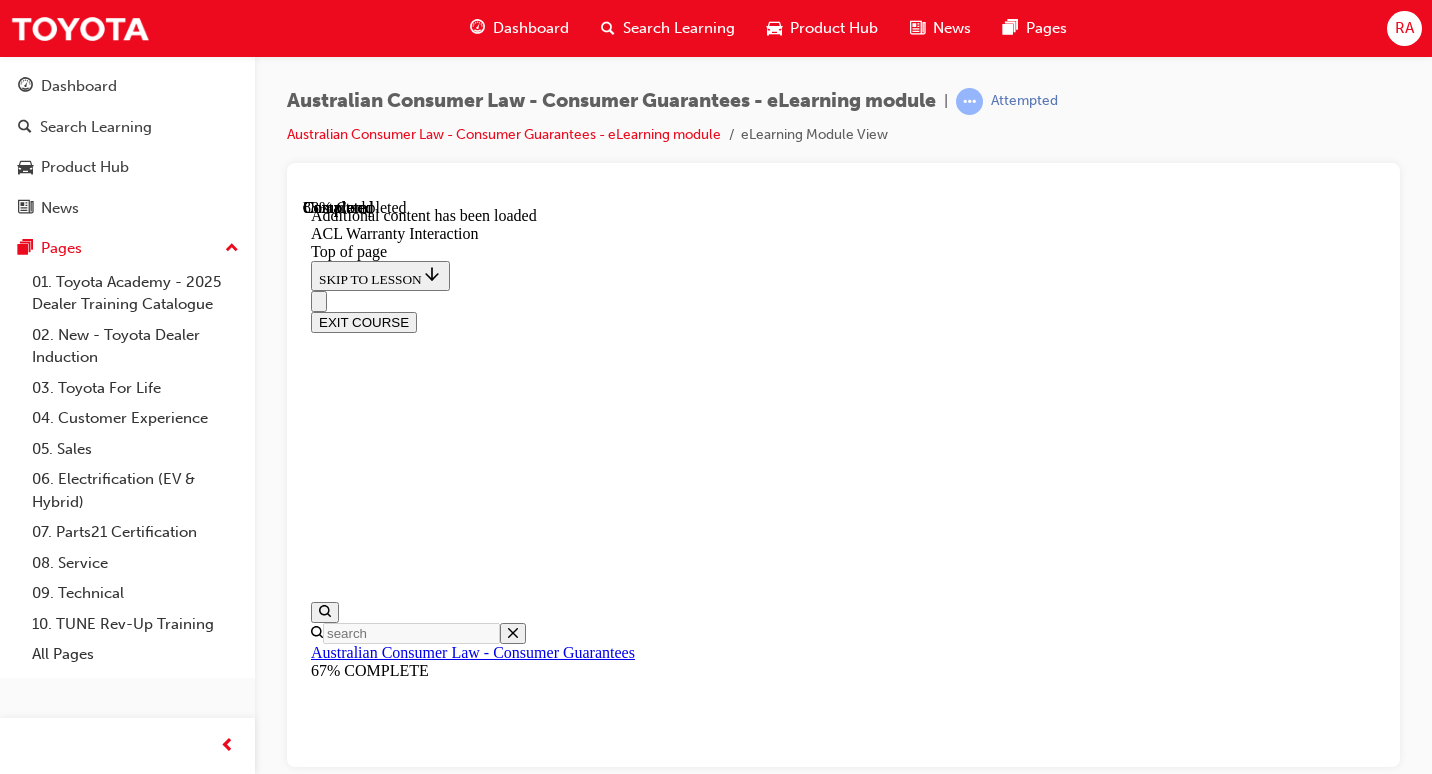 scroll, scrollTop: 2545, scrollLeft: 0, axis: vertical 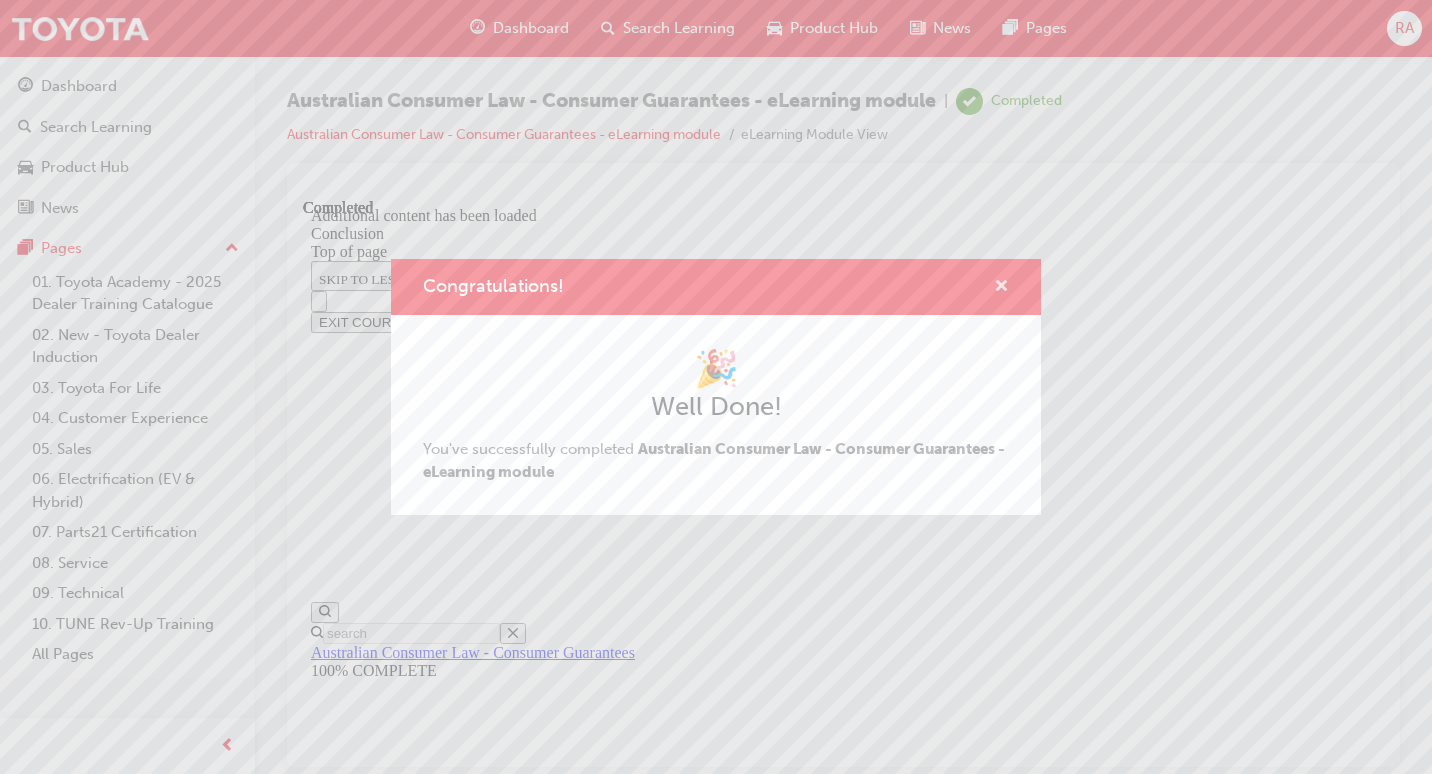 click at bounding box center [1001, 288] 